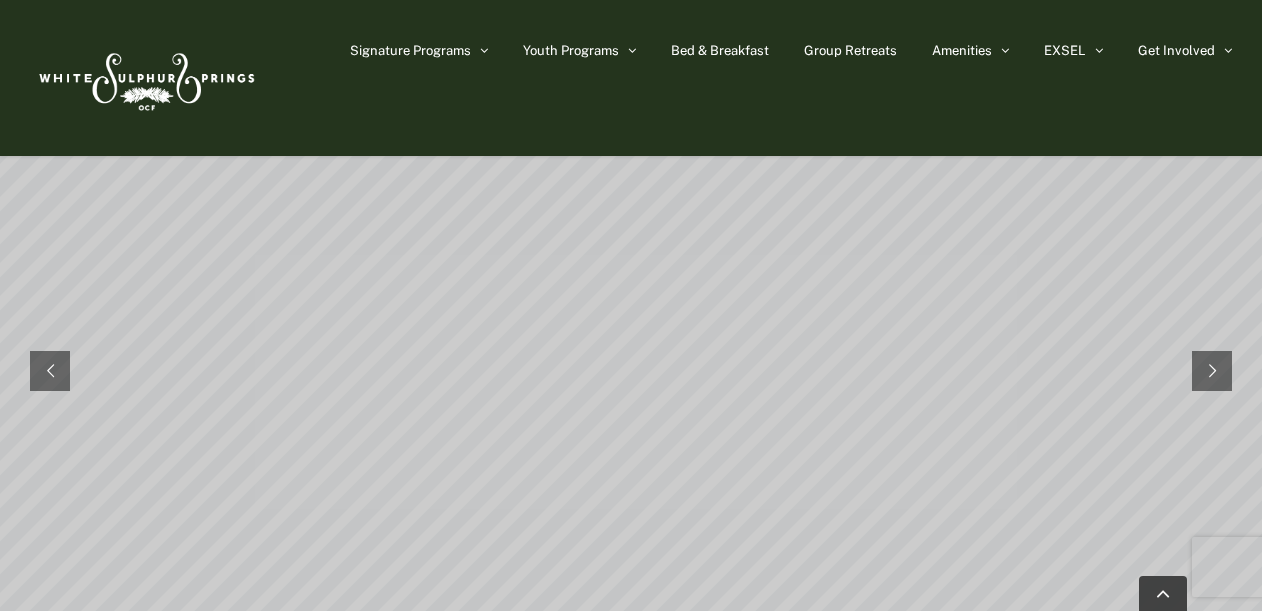 scroll, scrollTop: 264, scrollLeft: 0, axis: vertical 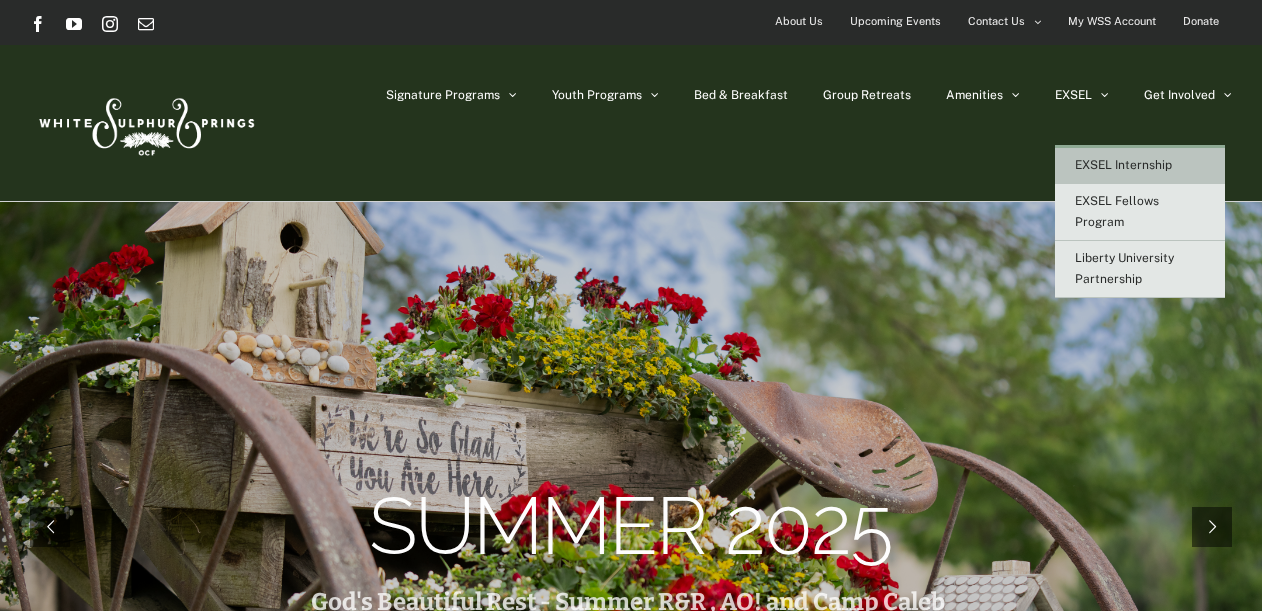 click on "EXSEL Internship" at bounding box center [1140, 166] 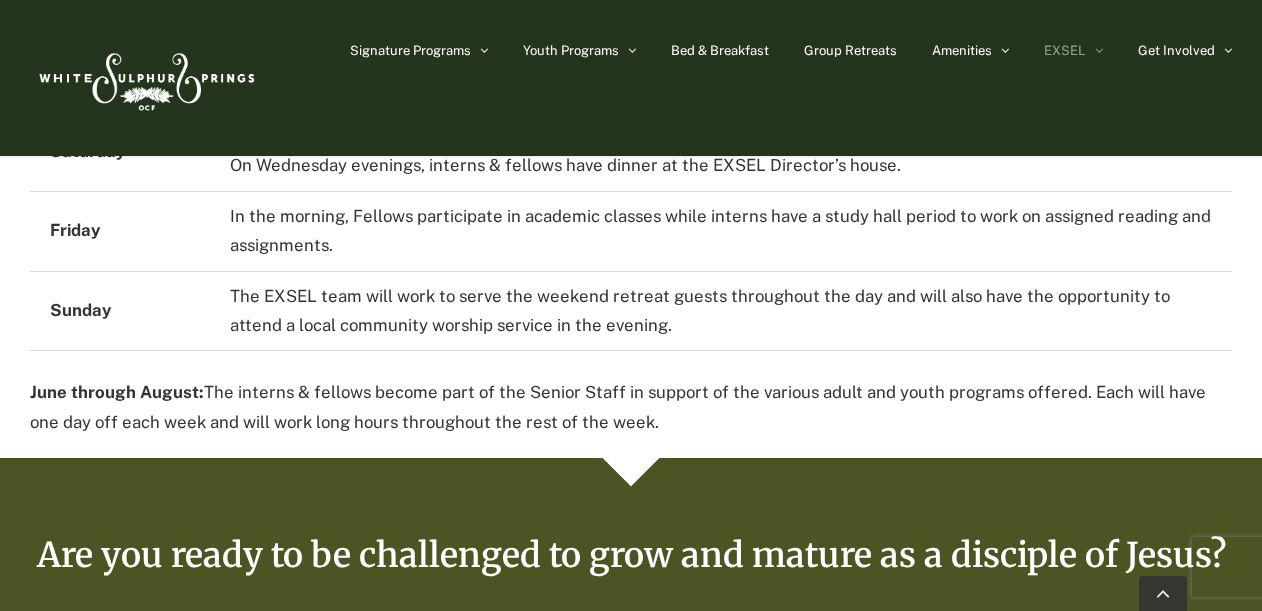 scroll, scrollTop: 4162, scrollLeft: 0, axis: vertical 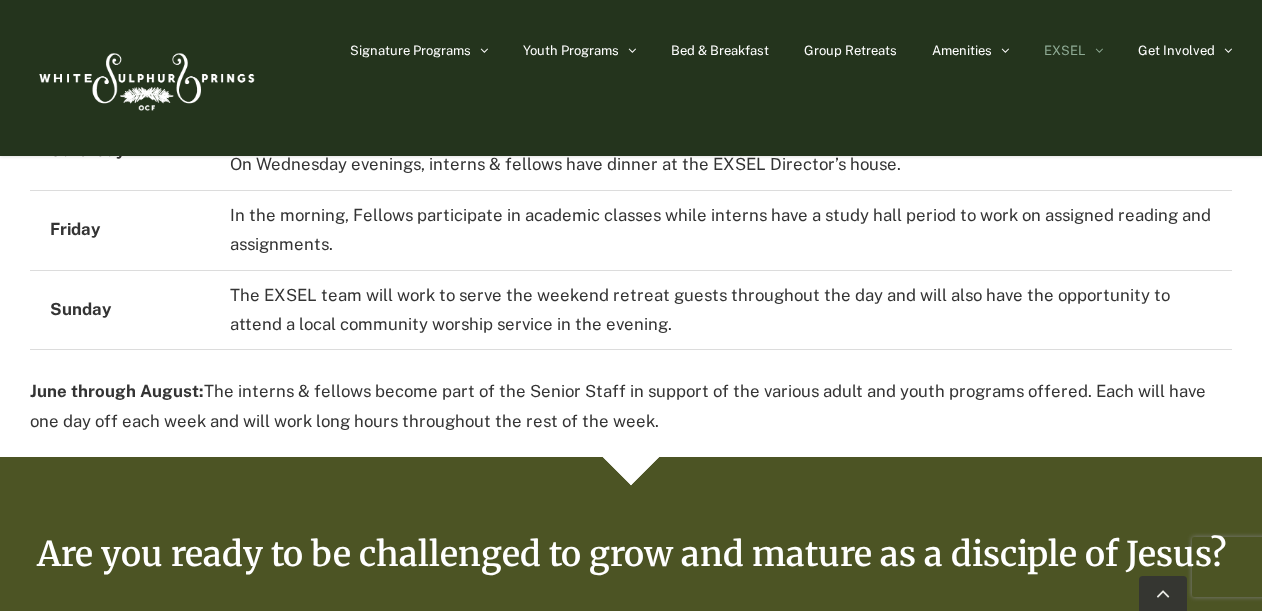 click on "What does a typical week look like for interns & fellows?
White Sulphur Springs is a dynamic and busy place, with retreat groups and ministry happening virtually year-round. We work hard to provide some consistency to the schedule for the interns & fellows to have as much predictability as possible, with the understanding that some weeks are atypical due to the dynamic nature of the conference center ministry. September through May, a typical week looks like this:
Monday
Day off for all interns & fellows (for personal time, reading, study, and academic preparation); Fellows are given an additional day off each week, scheduled with their supervisors based on vocational needs.
Tuesday
For the Interns, Tuesday is focused on academic classes with a team lunch in the middle of the day.  Two-to-three times a month, Interns and Fellows enjoy dinners either in the homes of WSS staff members or on their own.
Wednesday-Saturday
Friday
Sunday" at bounding box center (631, 33) 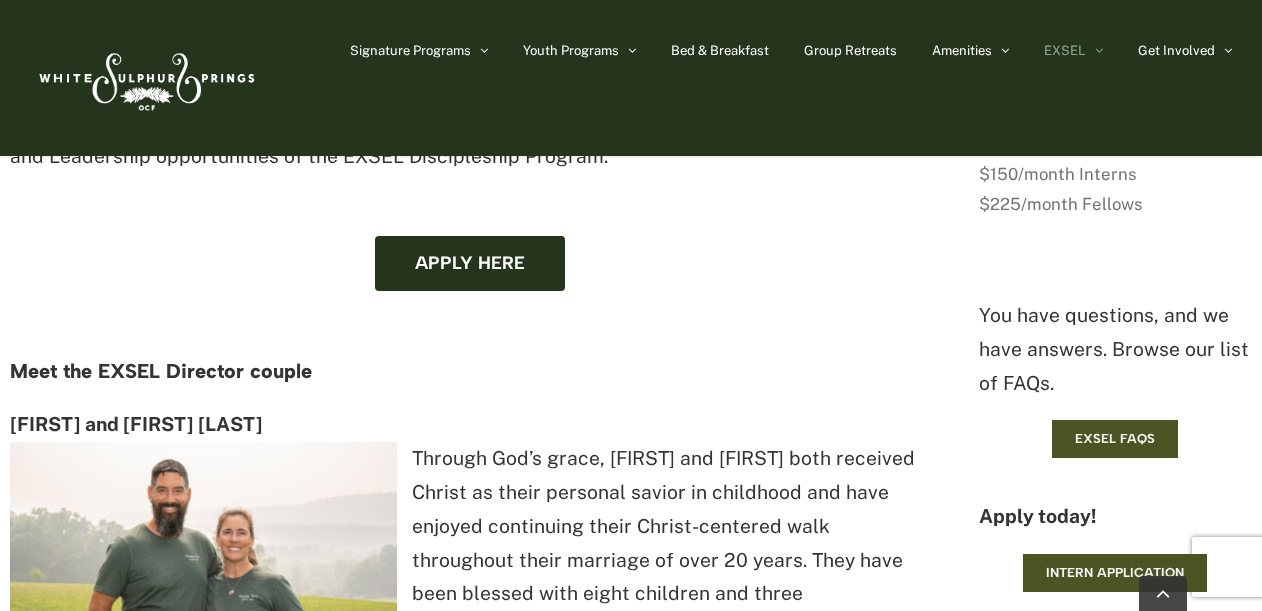 scroll, scrollTop: 2406, scrollLeft: 0, axis: vertical 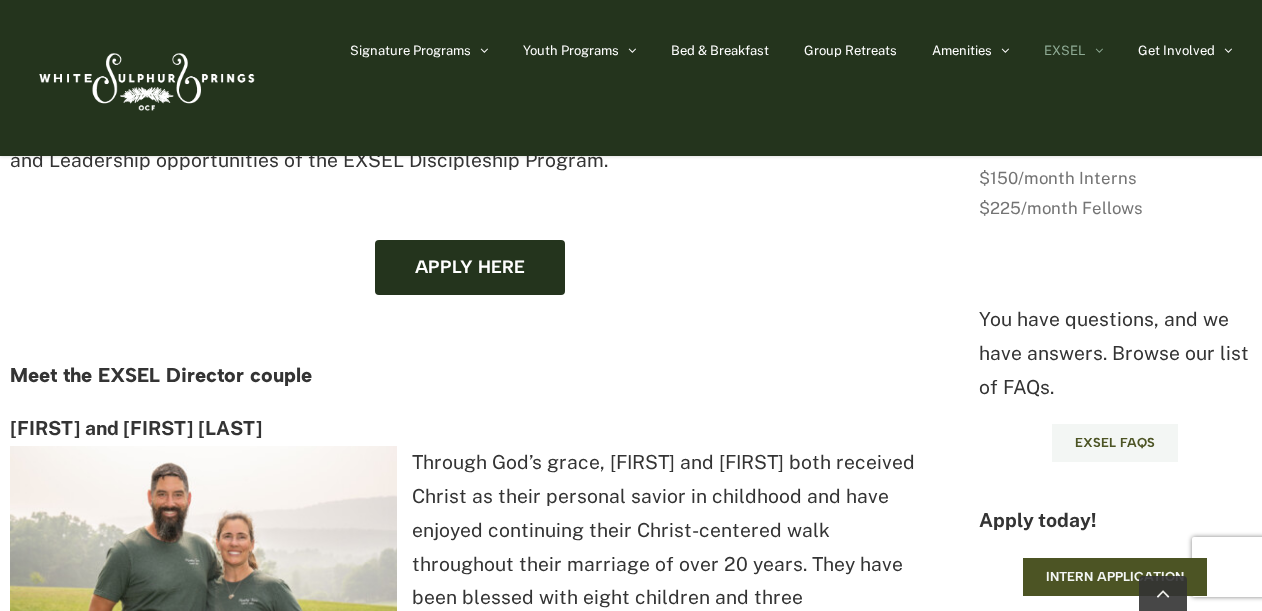click on "EXSEL FAQs" at bounding box center [1115, 443] 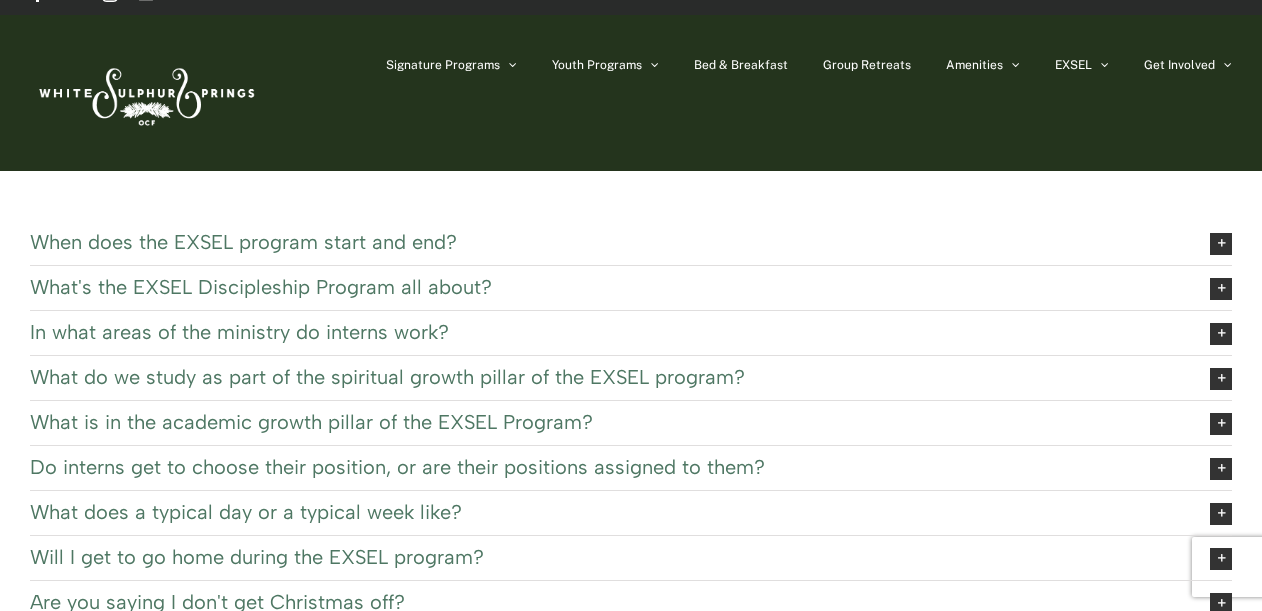 scroll, scrollTop: 33, scrollLeft: 0, axis: vertical 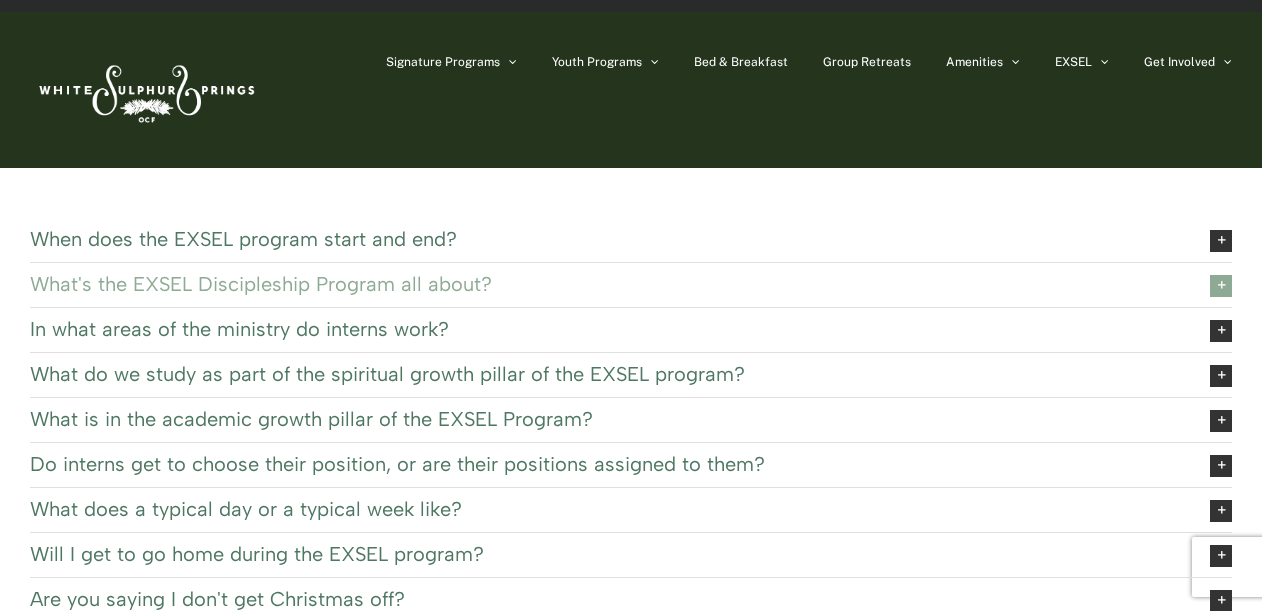 click on "What's the EXSEL Discipleship Program all about?" at bounding box center [604, 284] 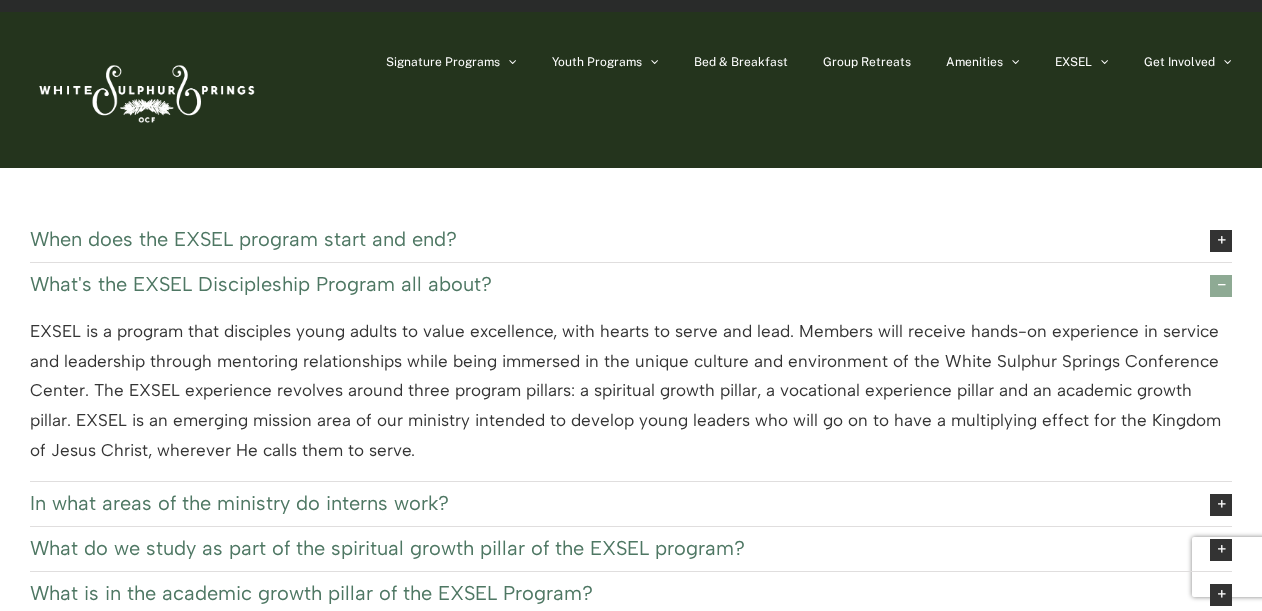 click at bounding box center [1221, 286] 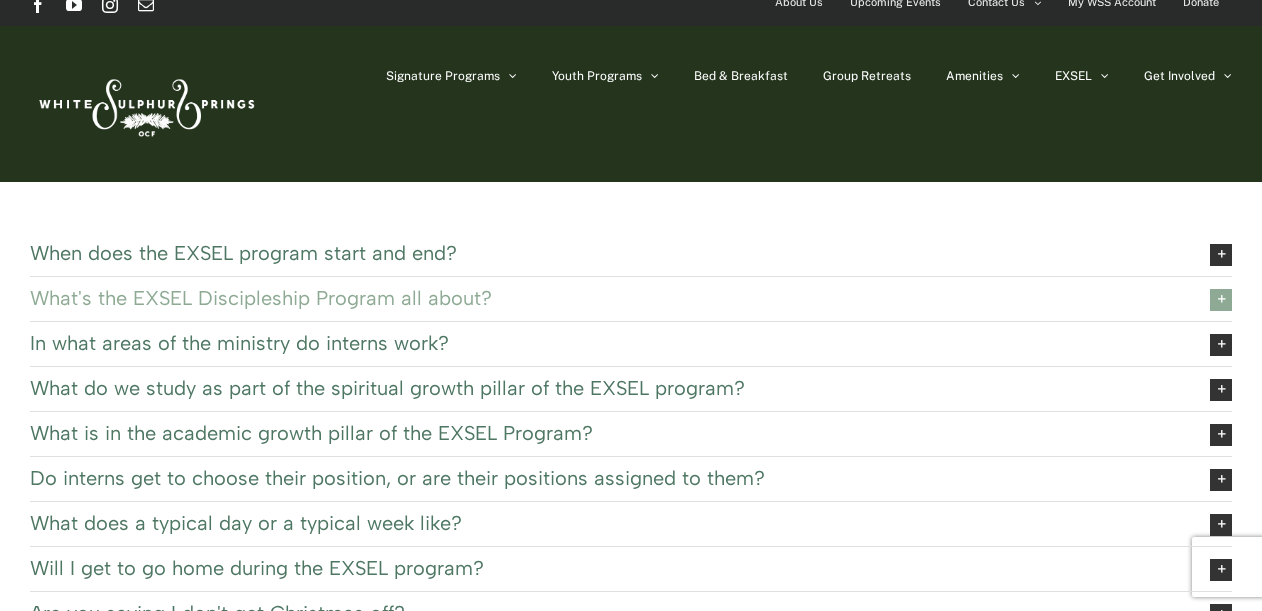 scroll, scrollTop: 15, scrollLeft: 0, axis: vertical 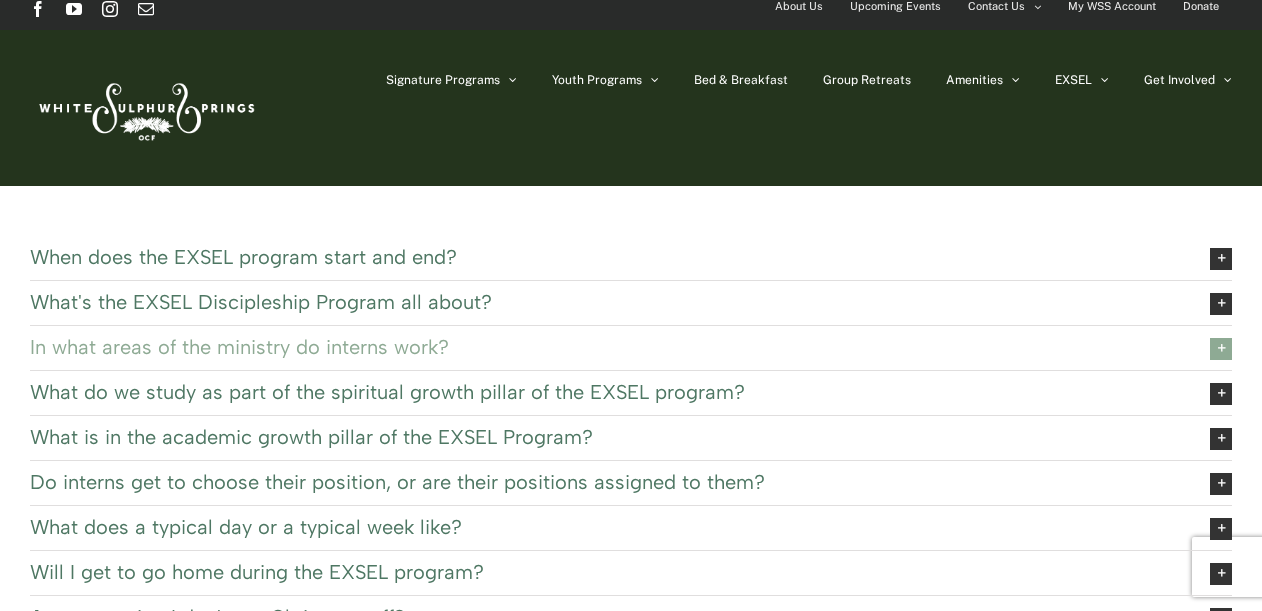 click at bounding box center (1221, 349) 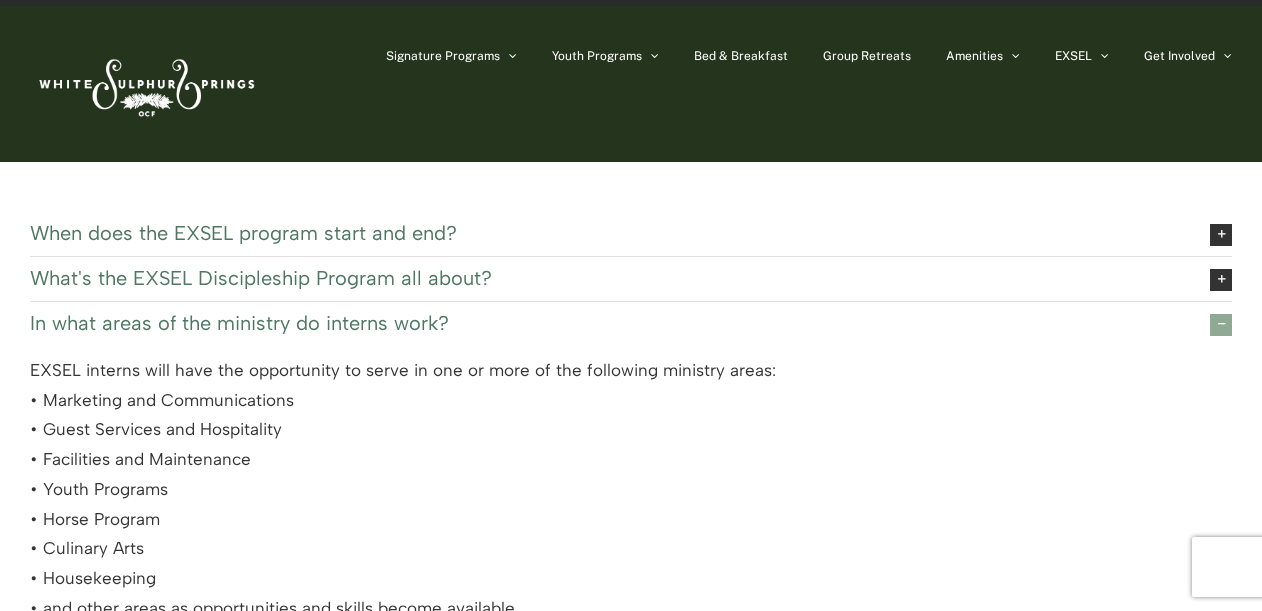 scroll, scrollTop: 38, scrollLeft: 0, axis: vertical 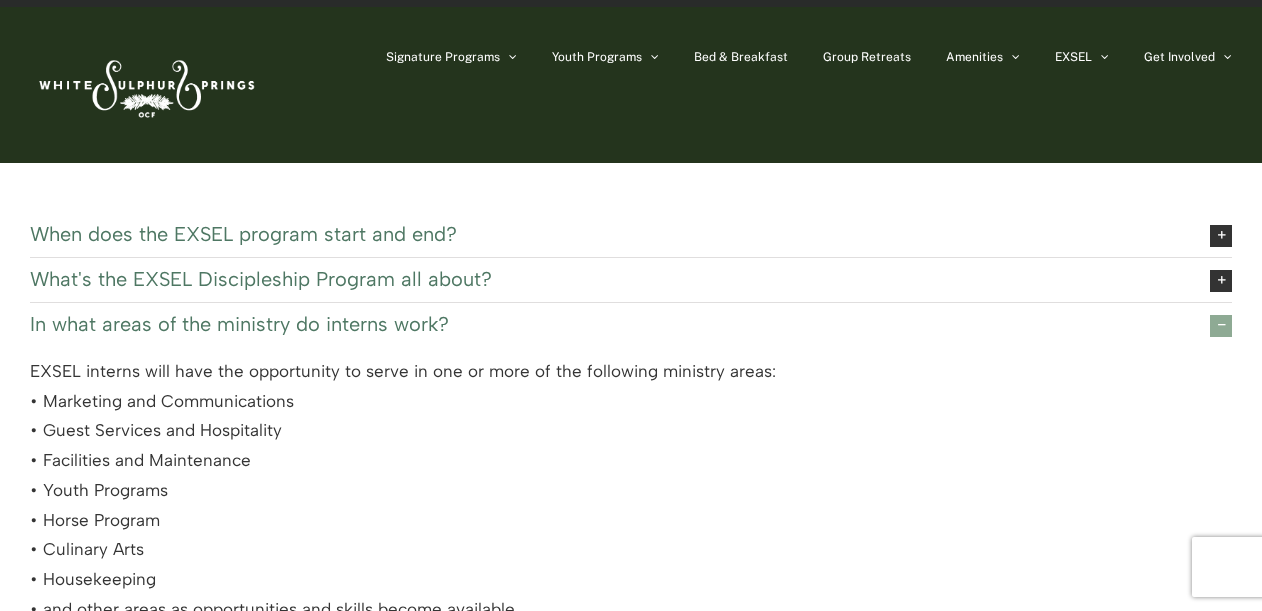 click at bounding box center [1221, 326] 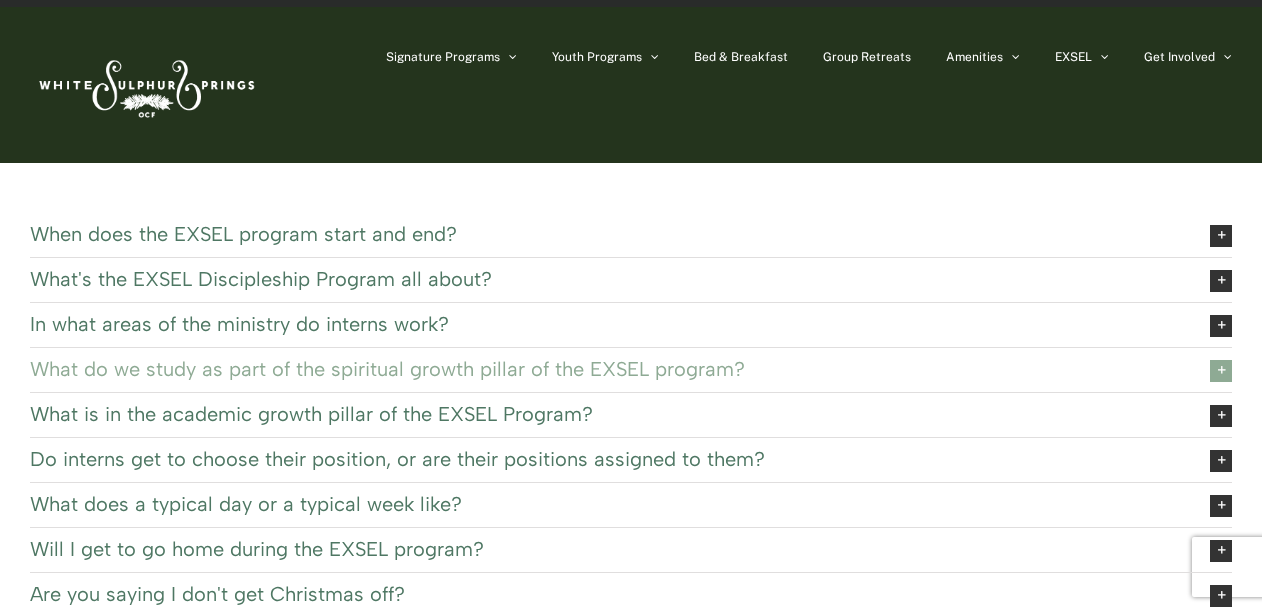 click at bounding box center (1221, 371) 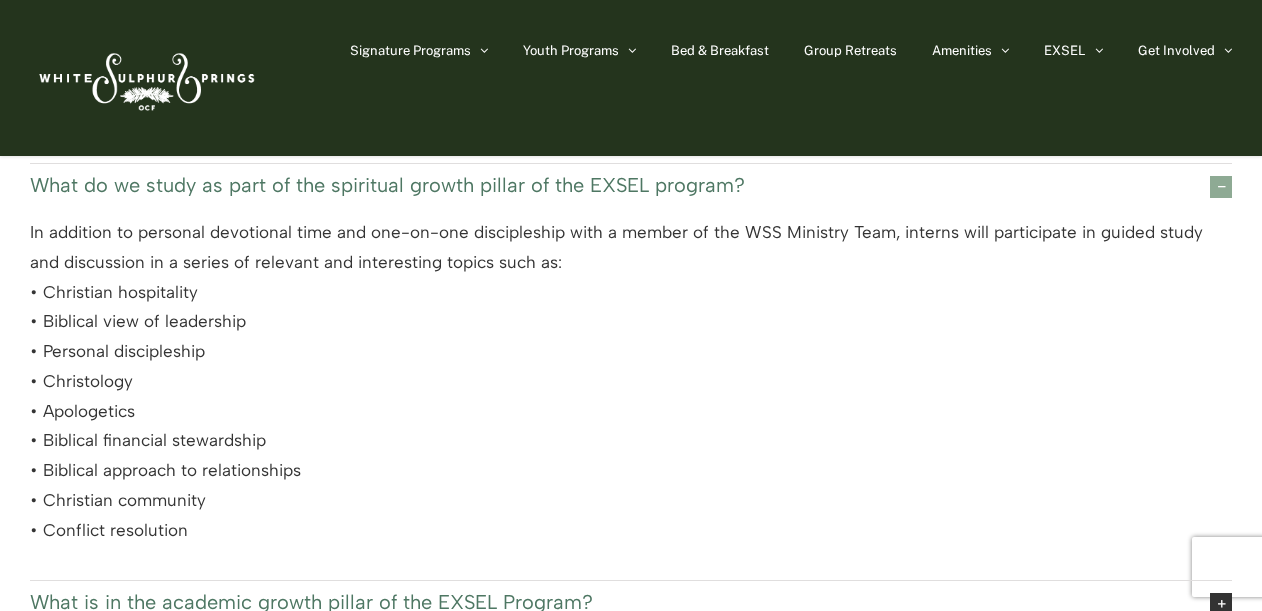 scroll, scrollTop: 68, scrollLeft: 0, axis: vertical 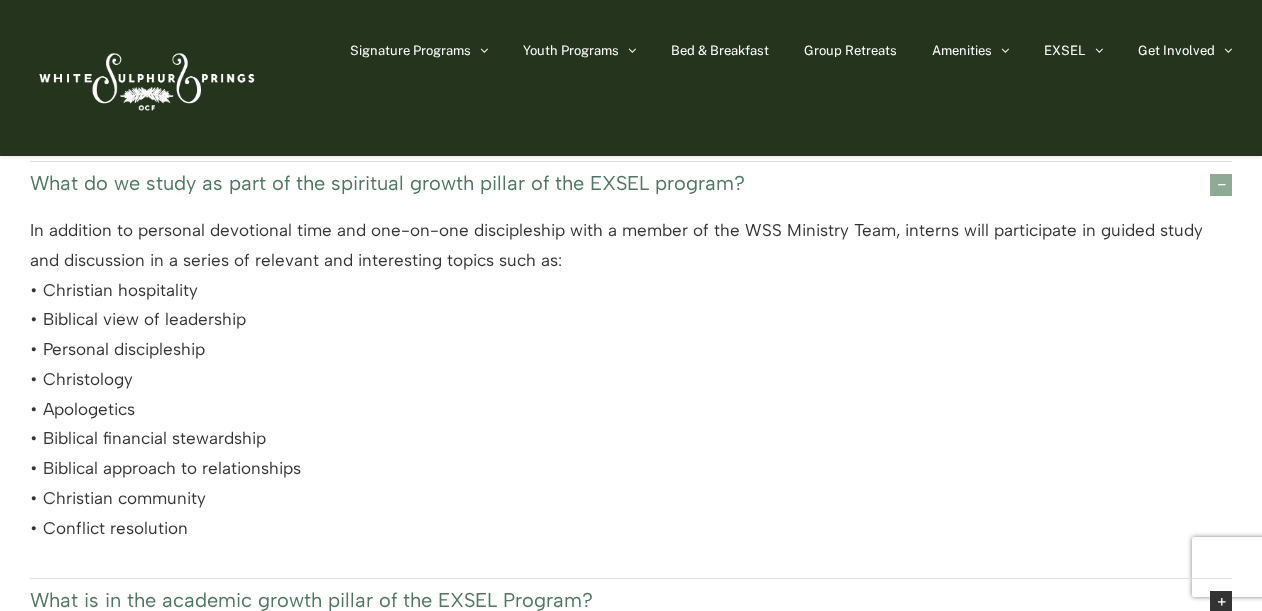 click at bounding box center (1221, 185) 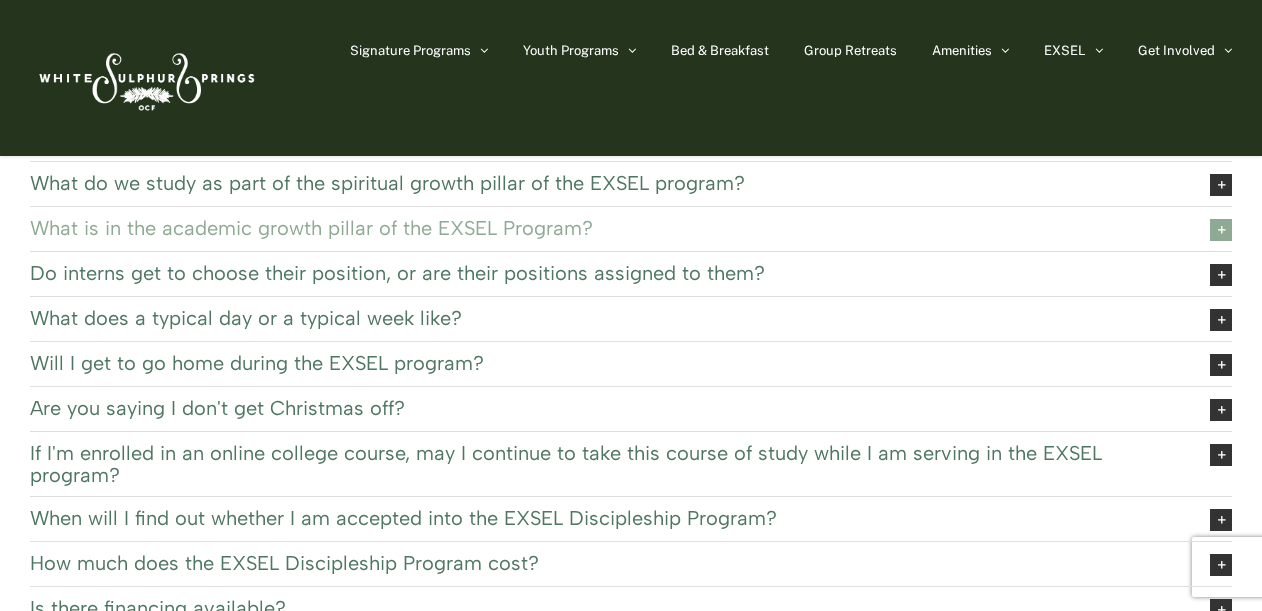 click at bounding box center [1221, 230] 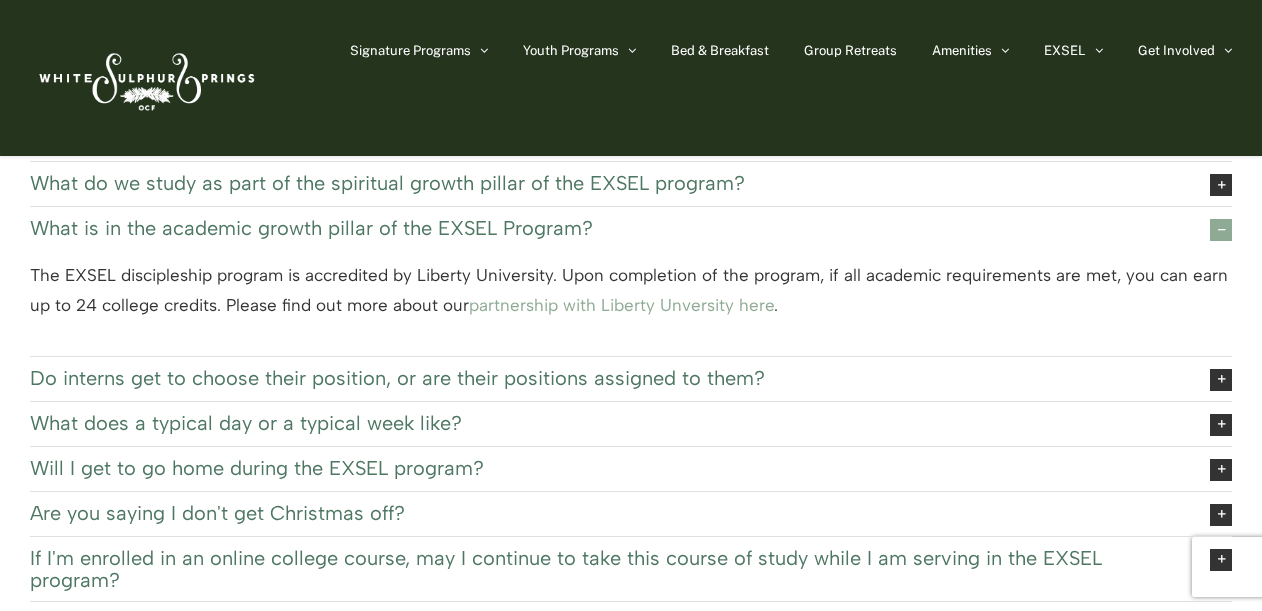 click at bounding box center (1221, 230) 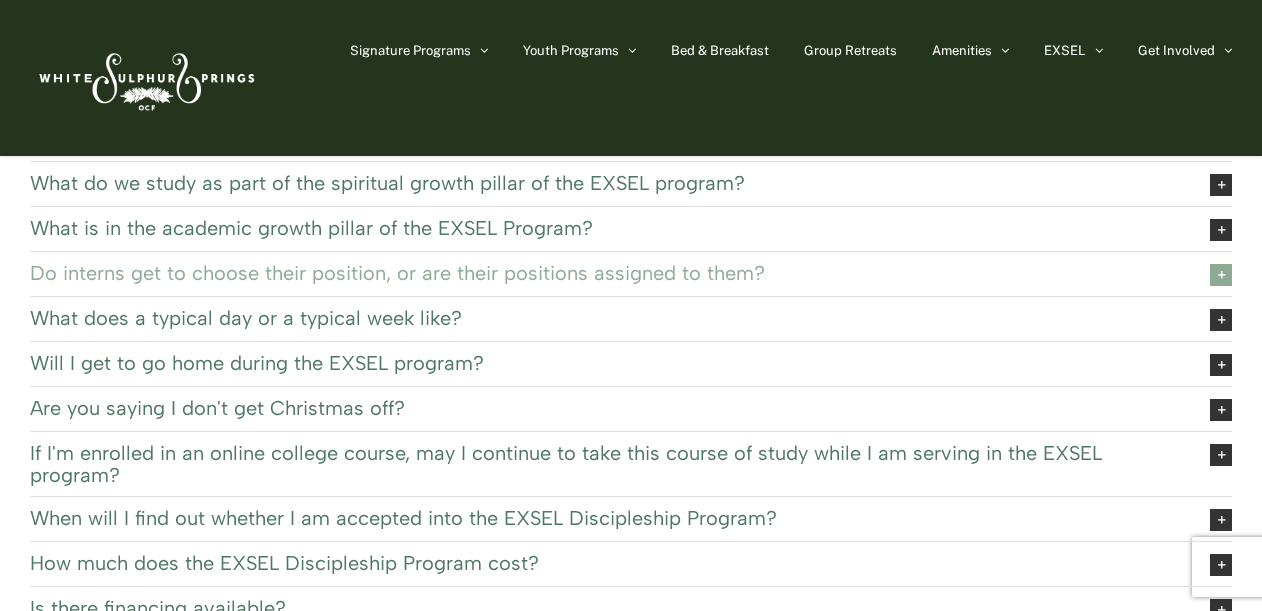 click at bounding box center (1221, 275) 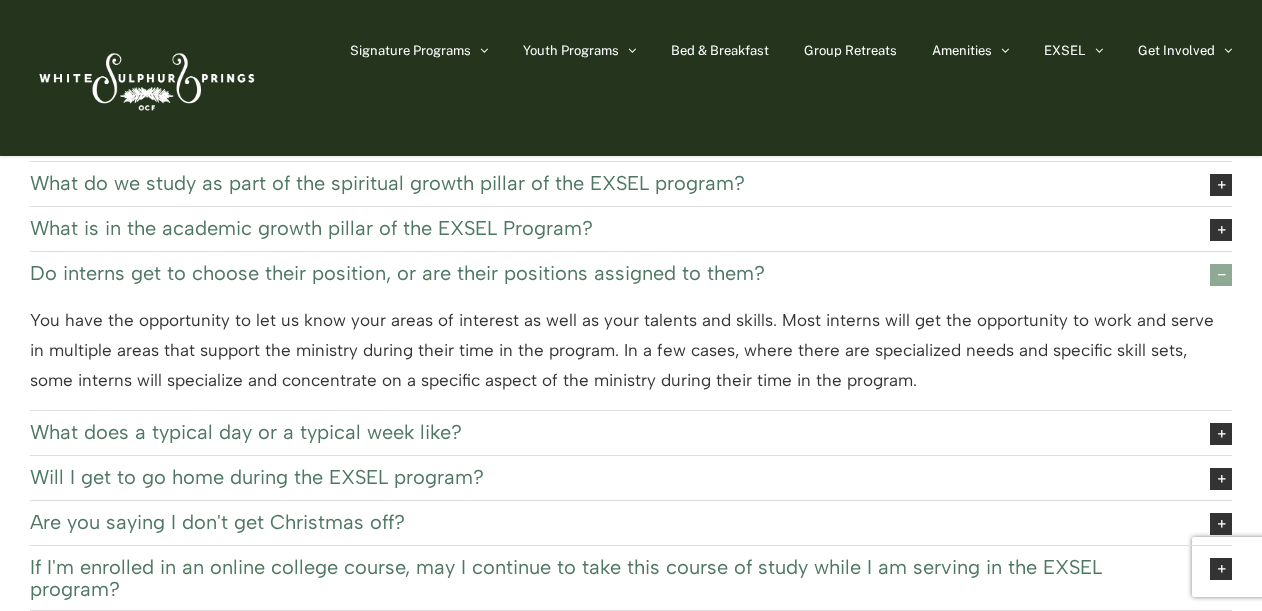 click at bounding box center (1221, 275) 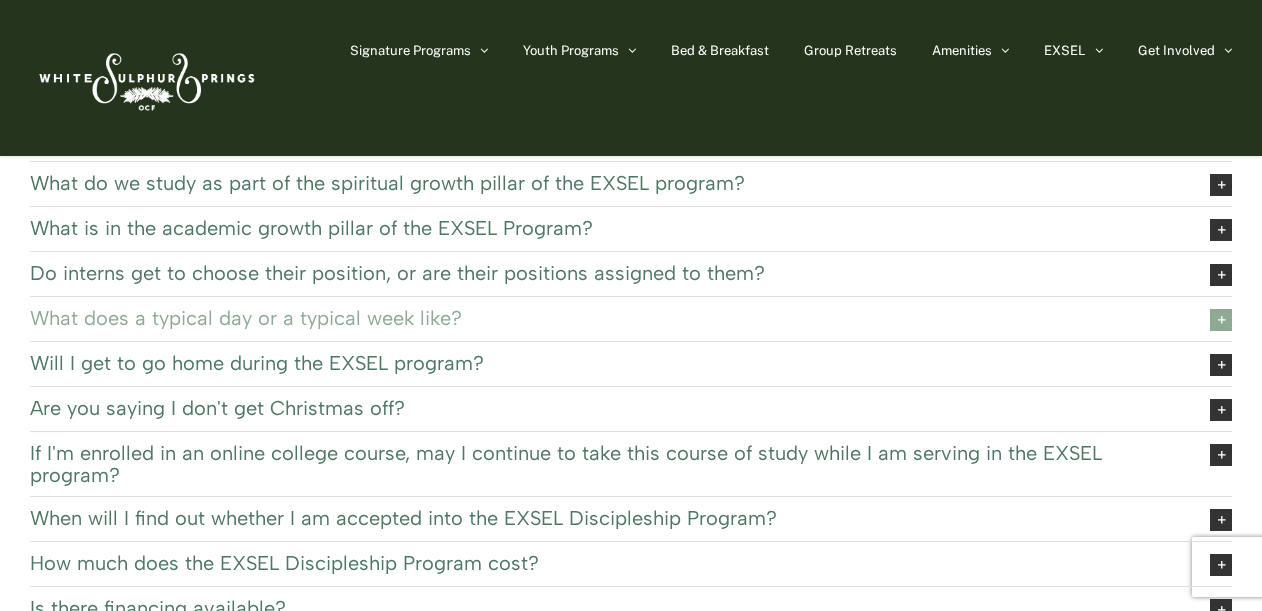 click at bounding box center (1221, 320) 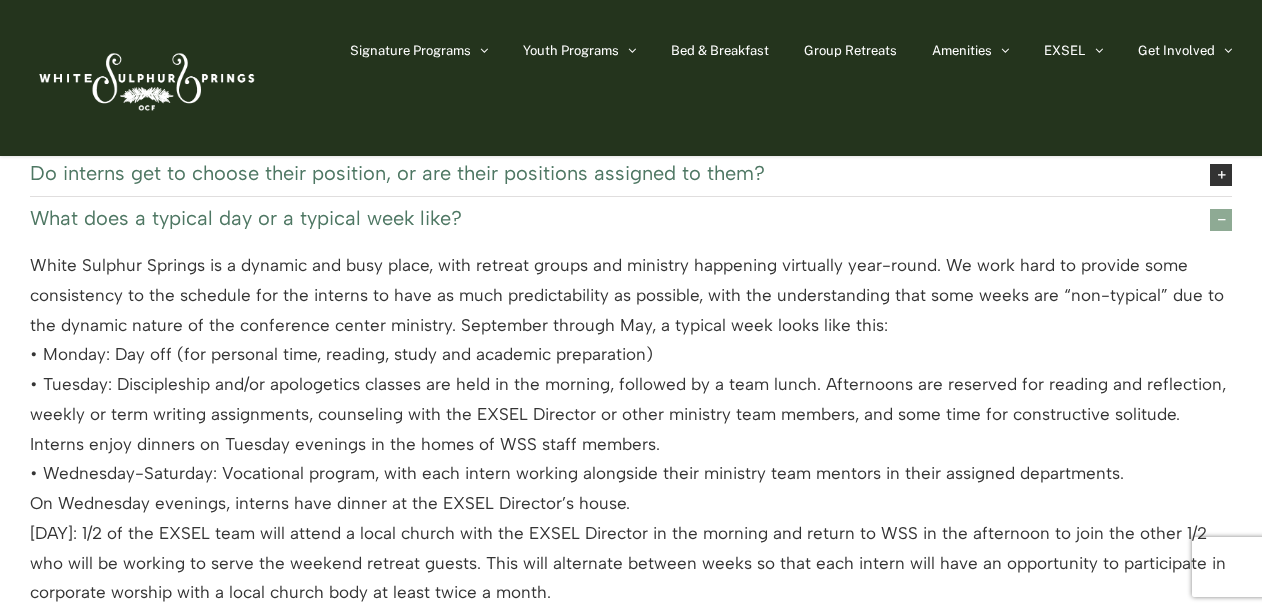 scroll, scrollTop: 167, scrollLeft: 0, axis: vertical 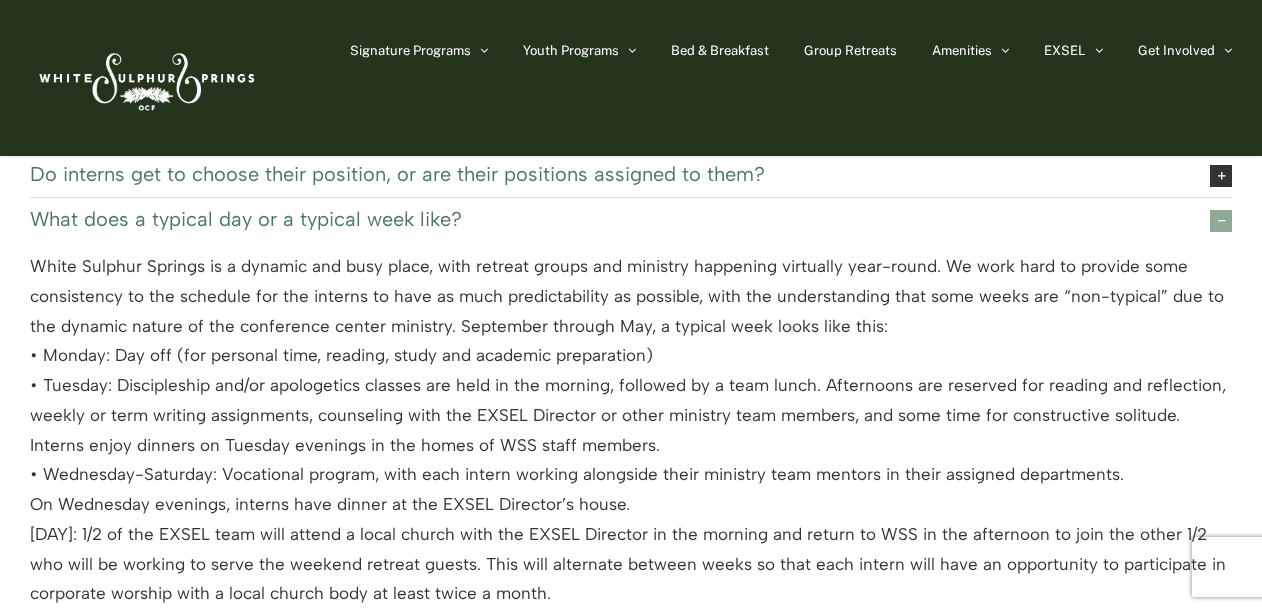 click at bounding box center (1221, 221) 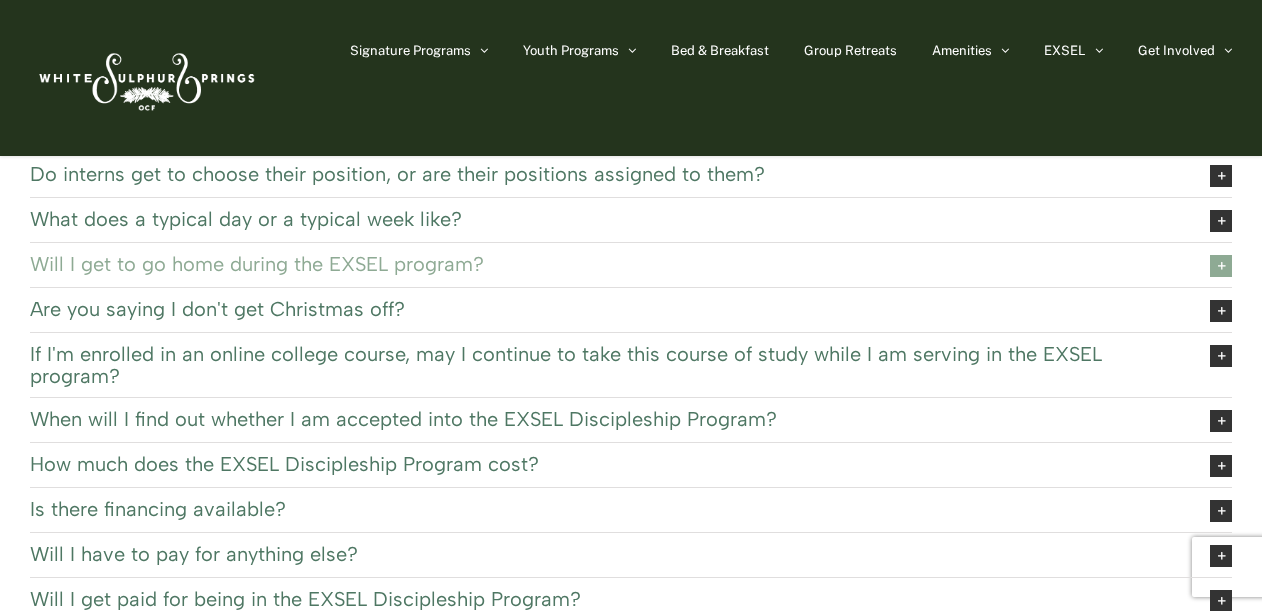click at bounding box center (1221, 266) 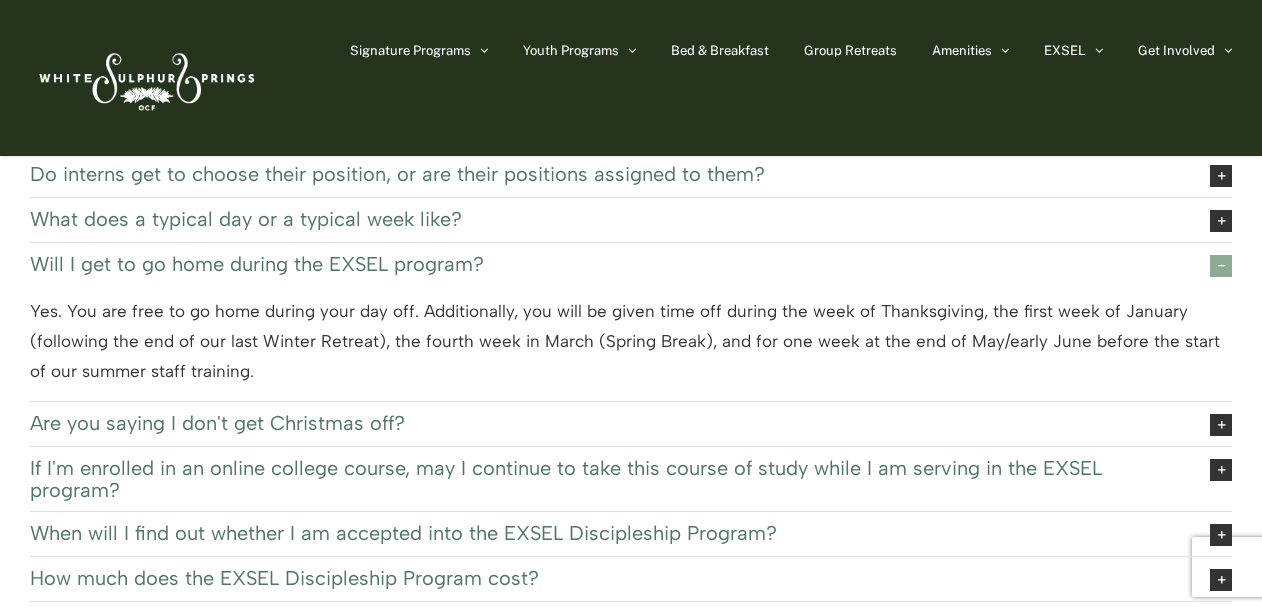 click at bounding box center [1221, 266] 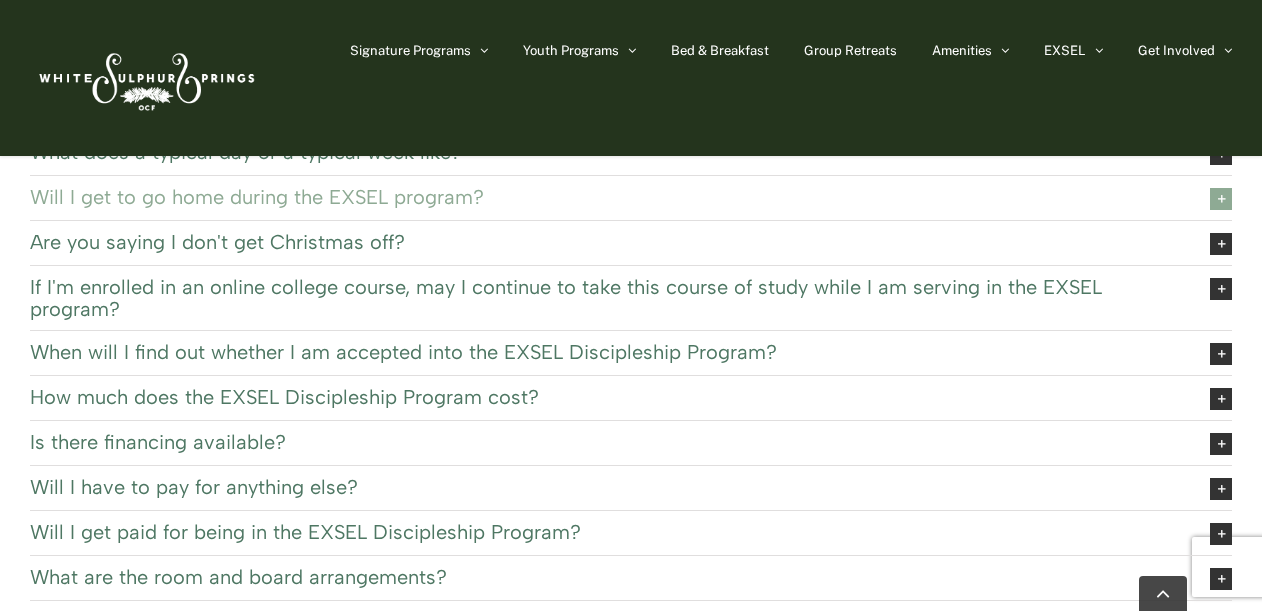 scroll, scrollTop: 235, scrollLeft: 0, axis: vertical 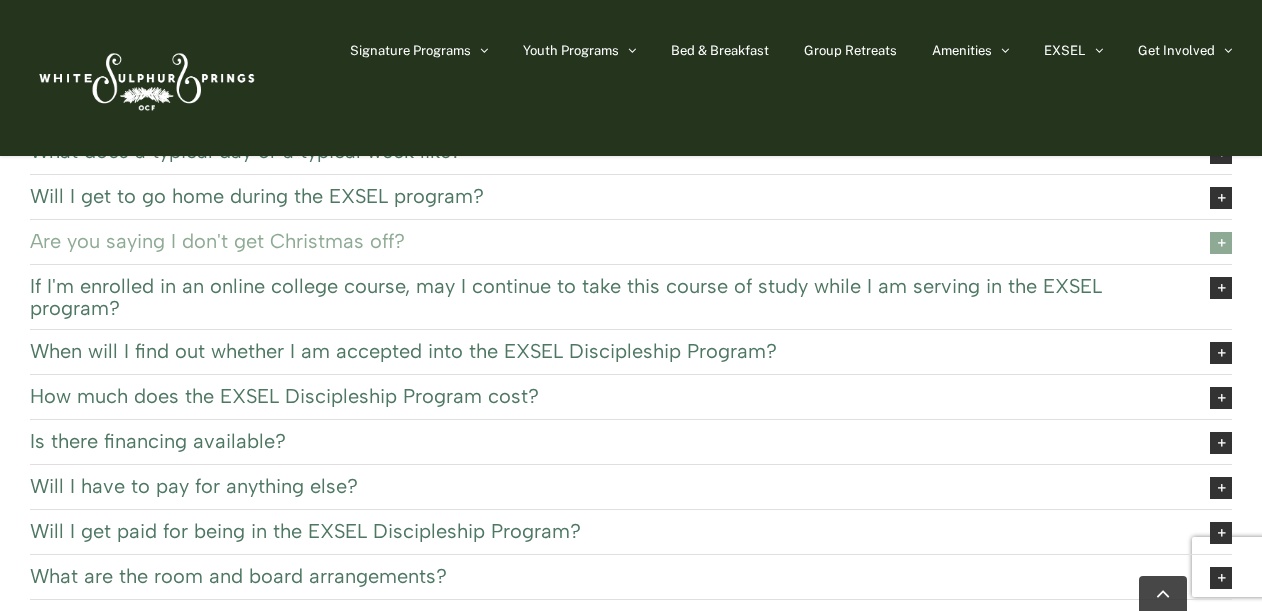 click at bounding box center (1221, 243) 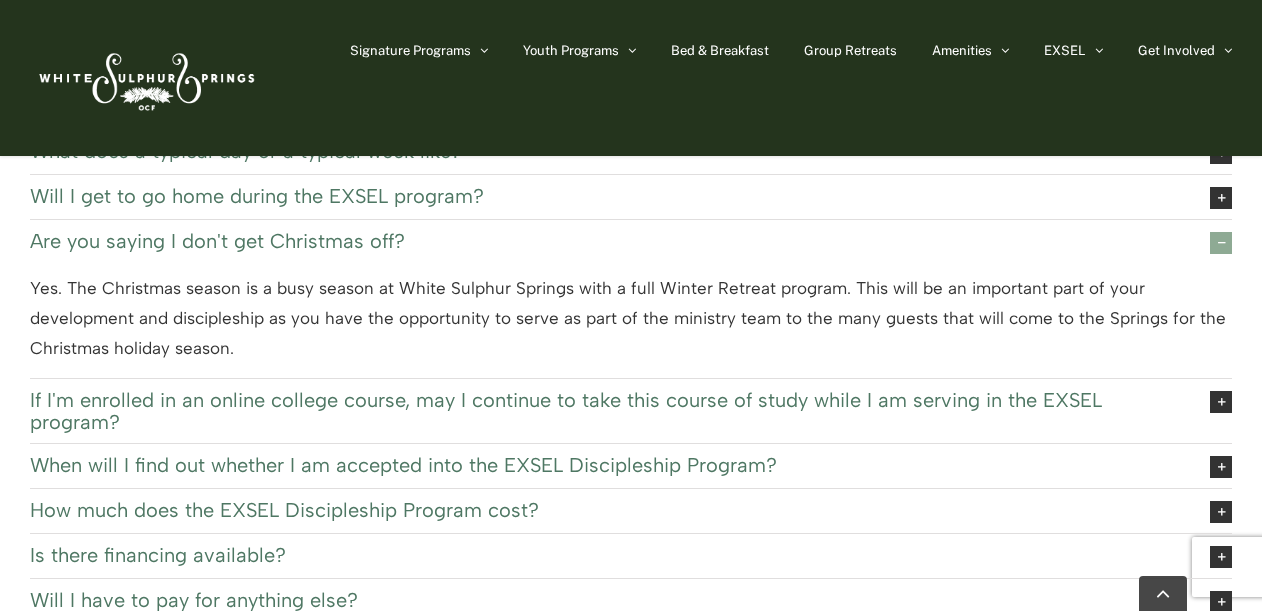 click at bounding box center (1221, 243) 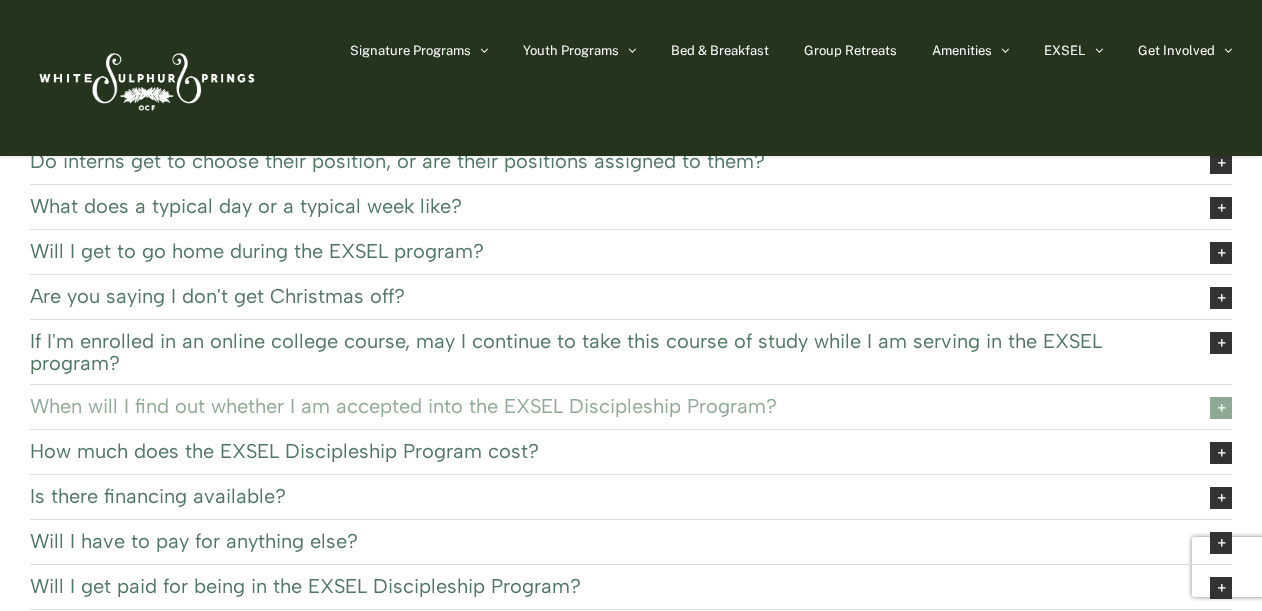 scroll, scrollTop: 179, scrollLeft: 0, axis: vertical 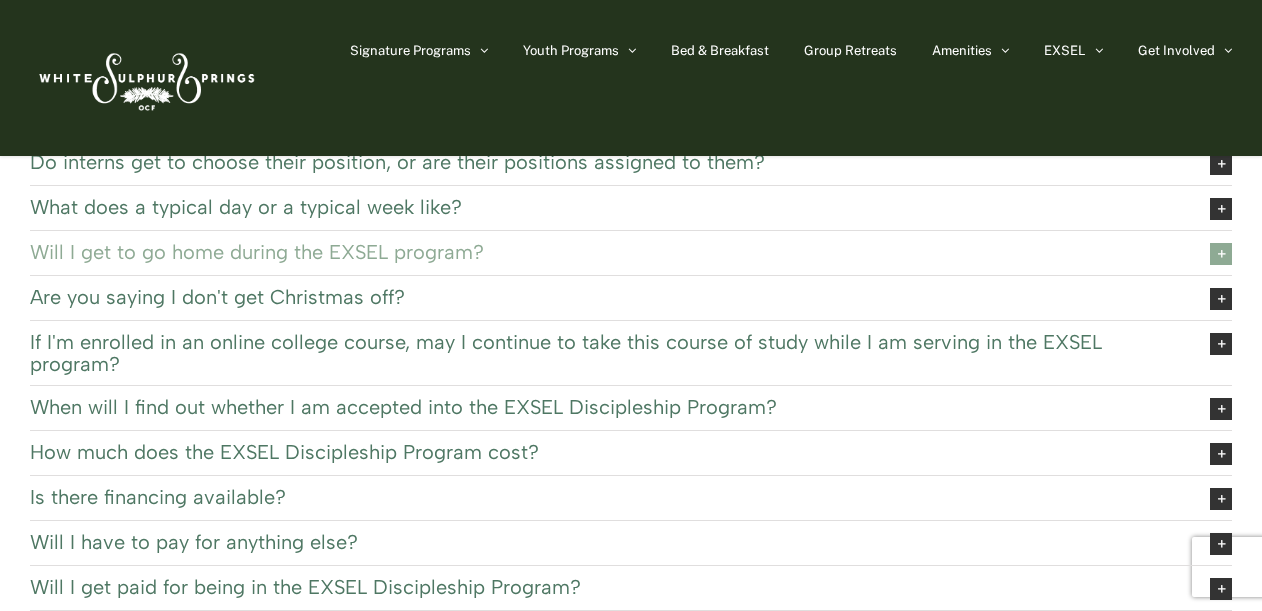 click at bounding box center [1221, 254] 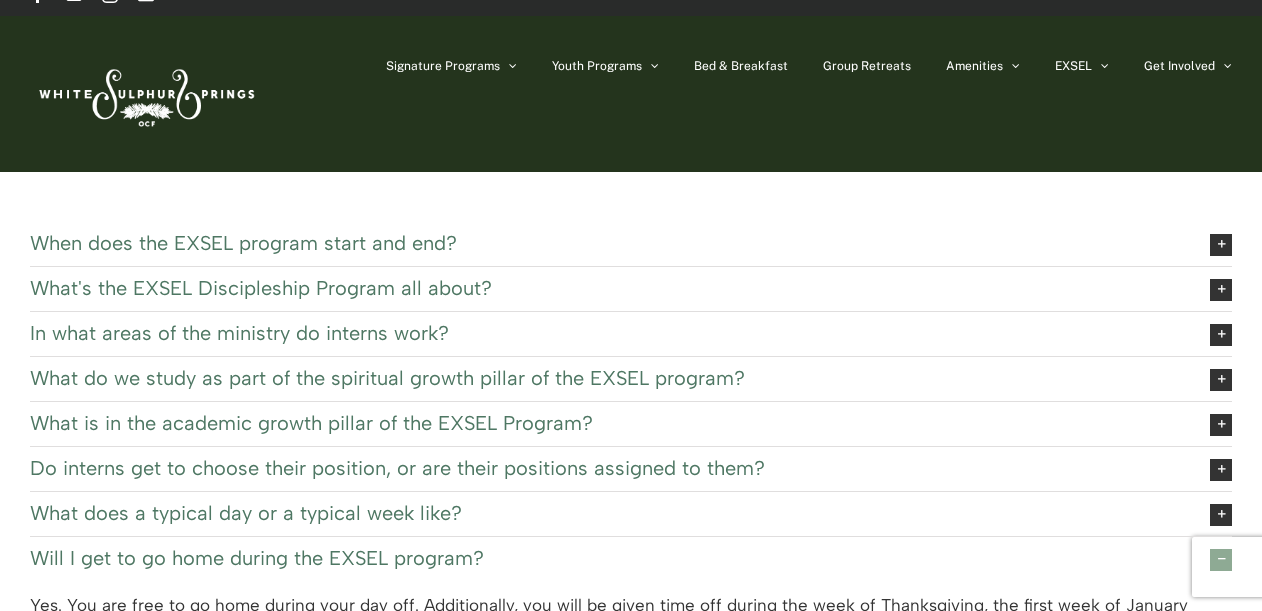 scroll, scrollTop: 30, scrollLeft: 0, axis: vertical 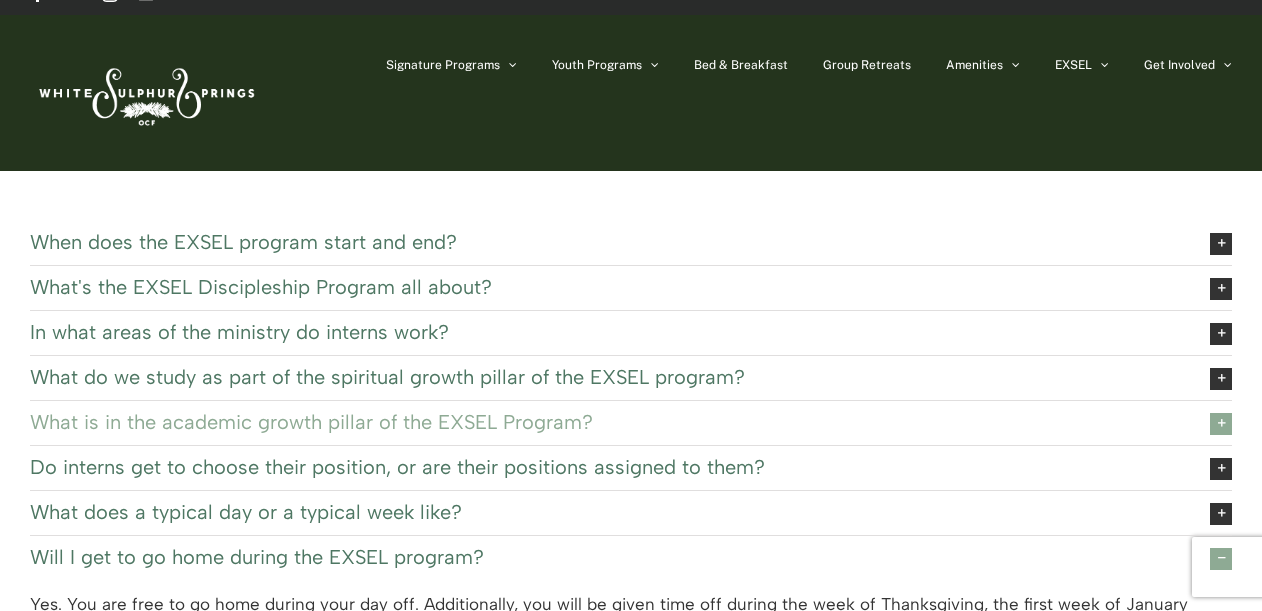 click at bounding box center (1221, 424) 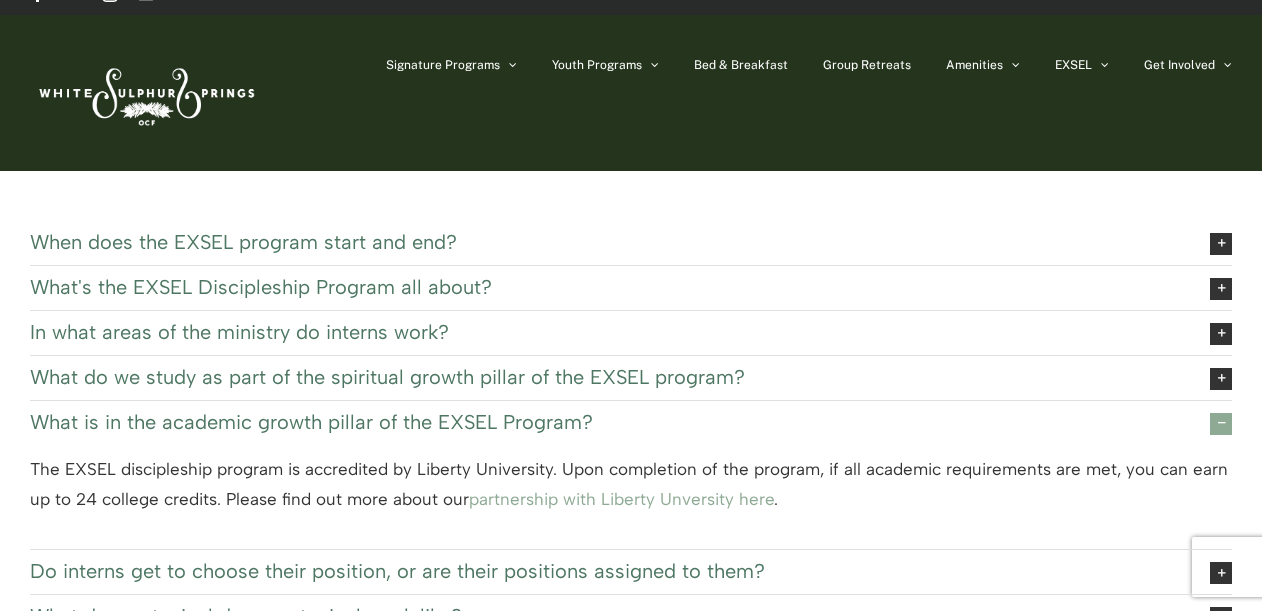 click at bounding box center [1221, 424] 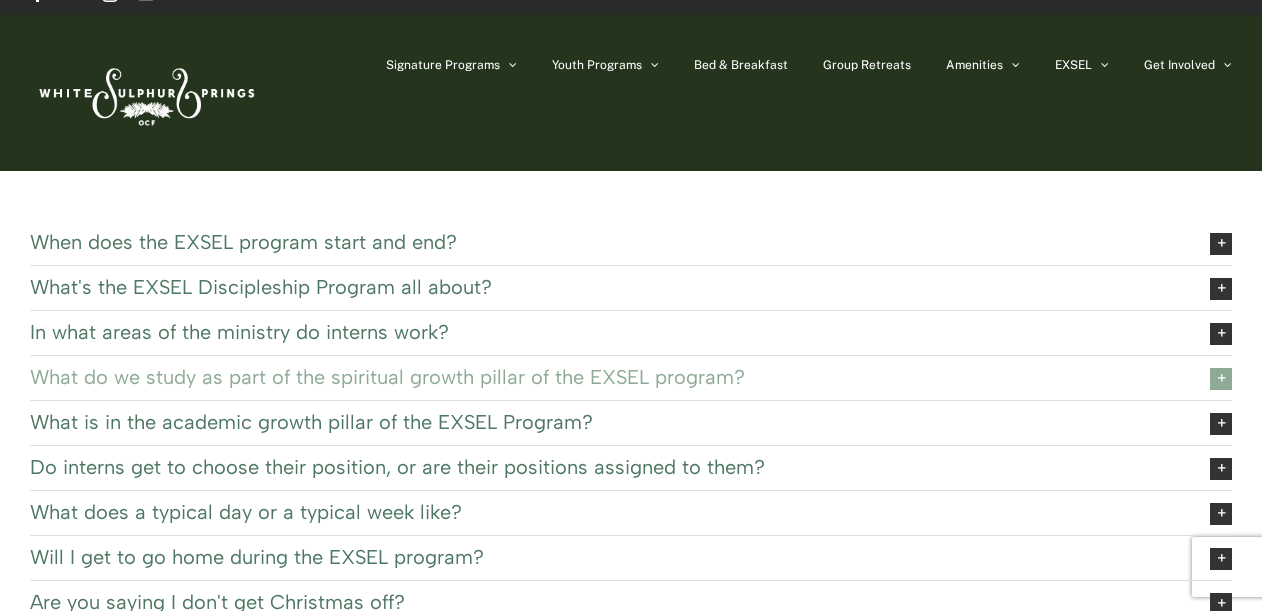 click at bounding box center (1221, 379) 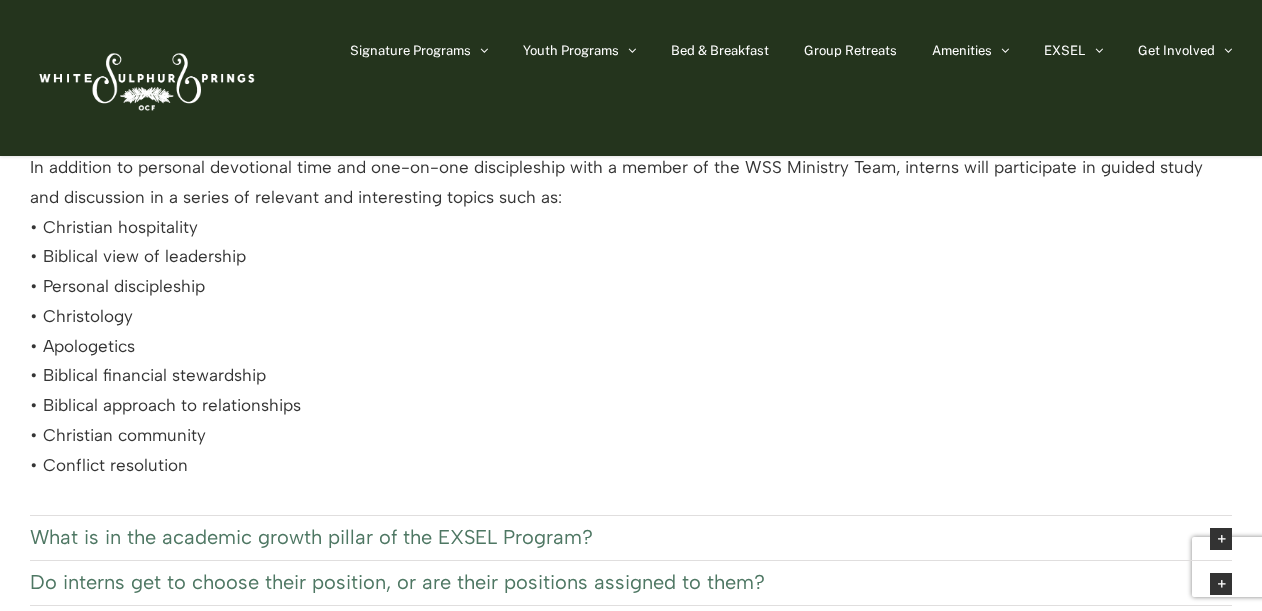 scroll, scrollTop: 117, scrollLeft: 0, axis: vertical 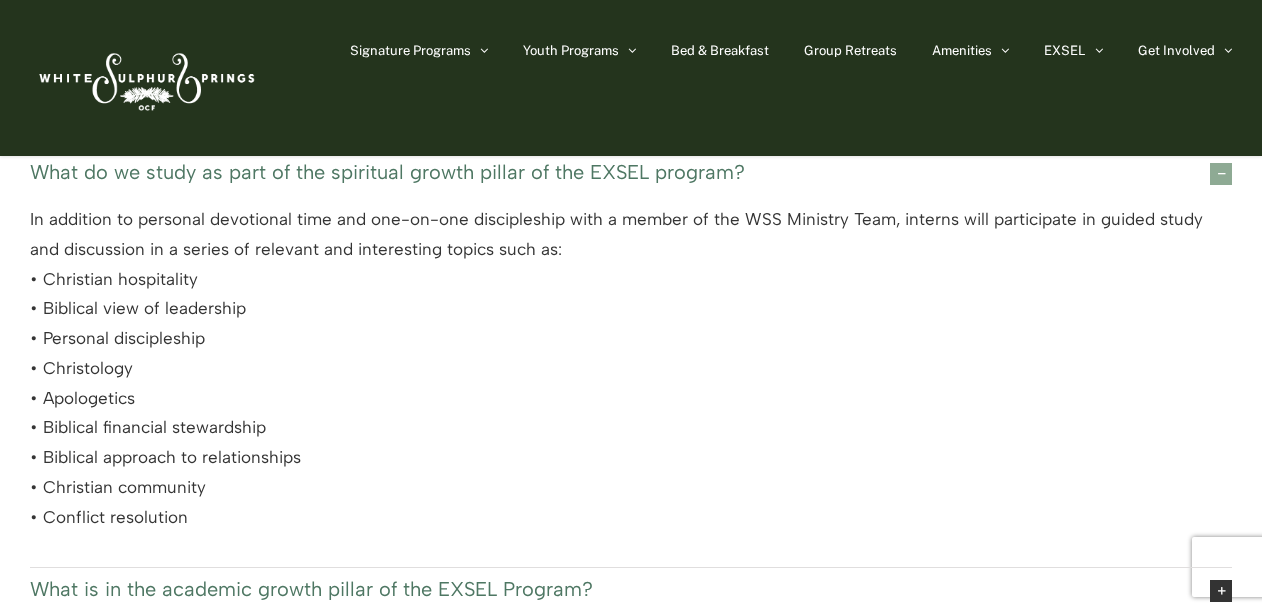 click at bounding box center (1221, 174) 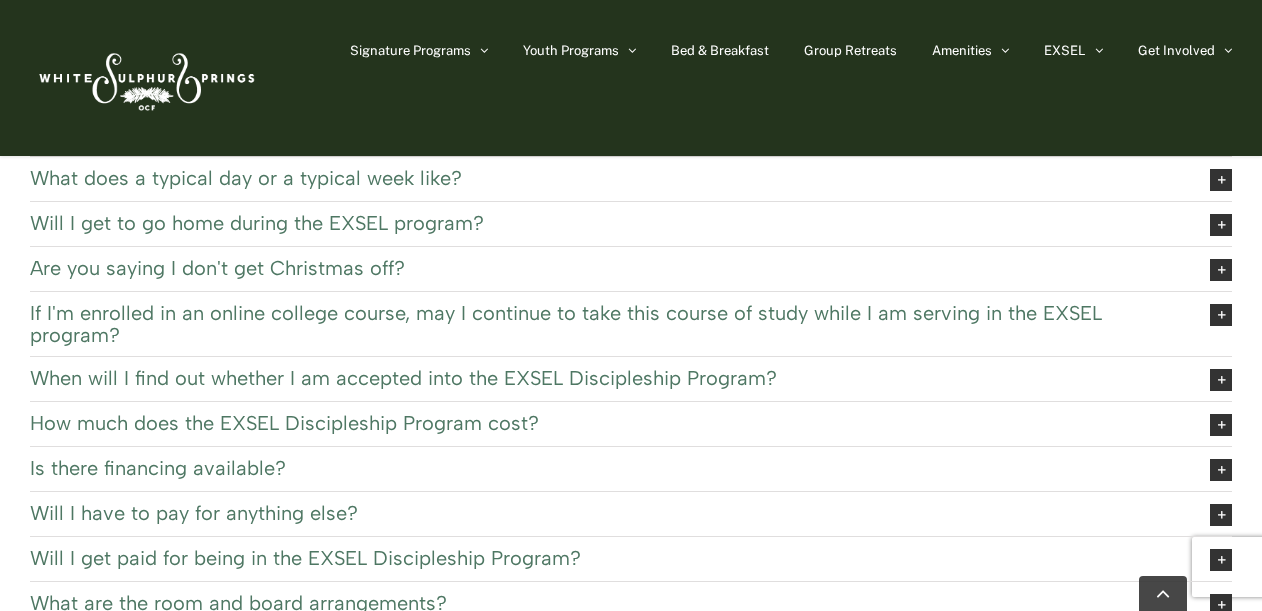 scroll, scrollTop: 212, scrollLeft: 0, axis: vertical 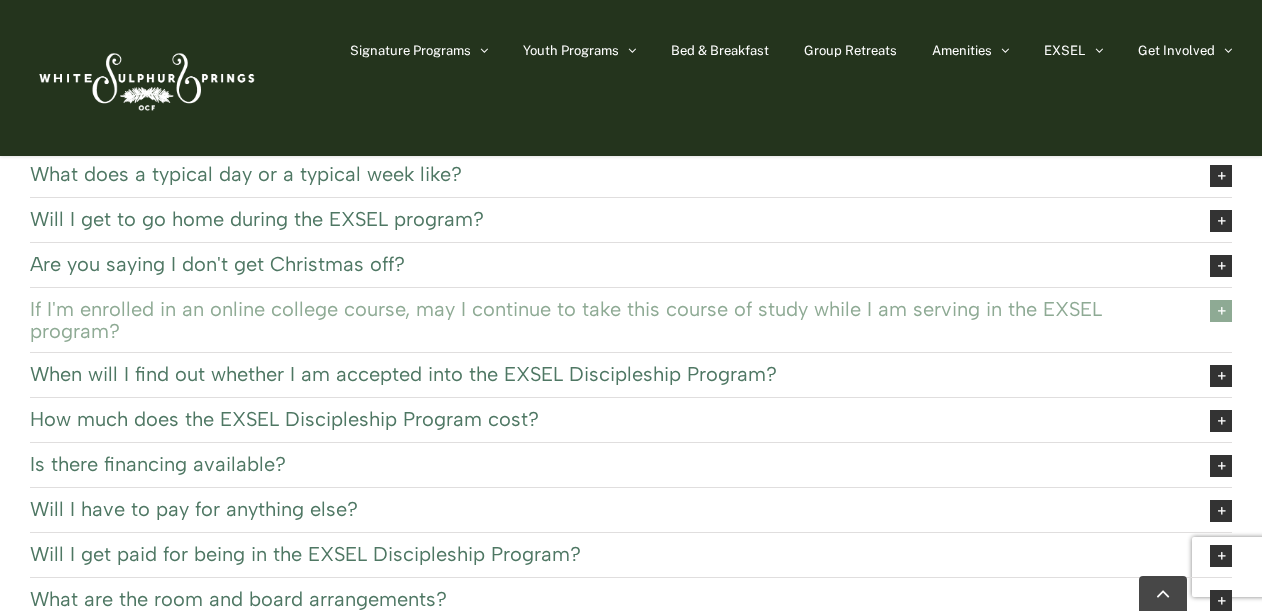 click at bounding box center [1221, 311] 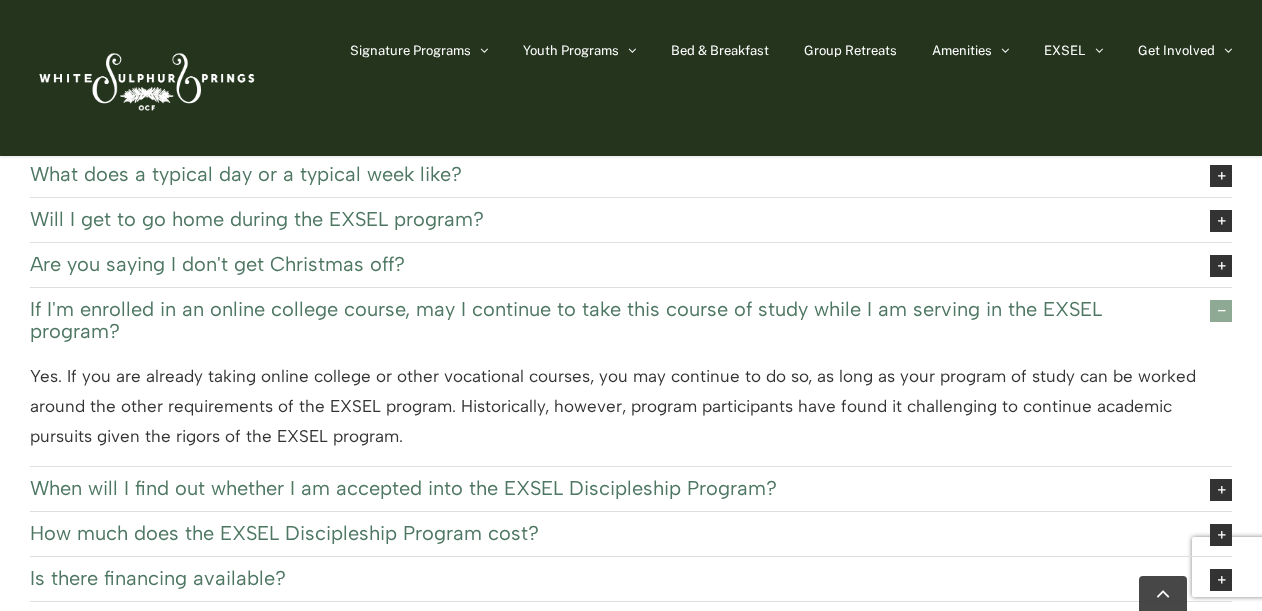 click at bounding box center (1221, 311) 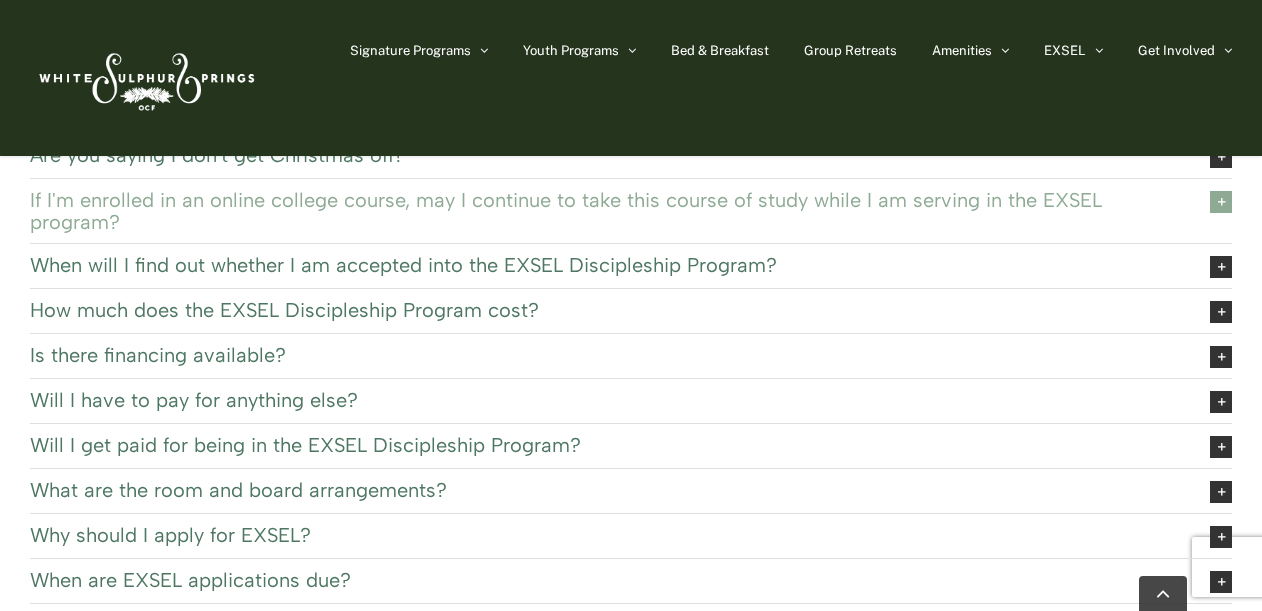 scroll, scrollTop: 323, scrollLeft: 0, axis: vertical 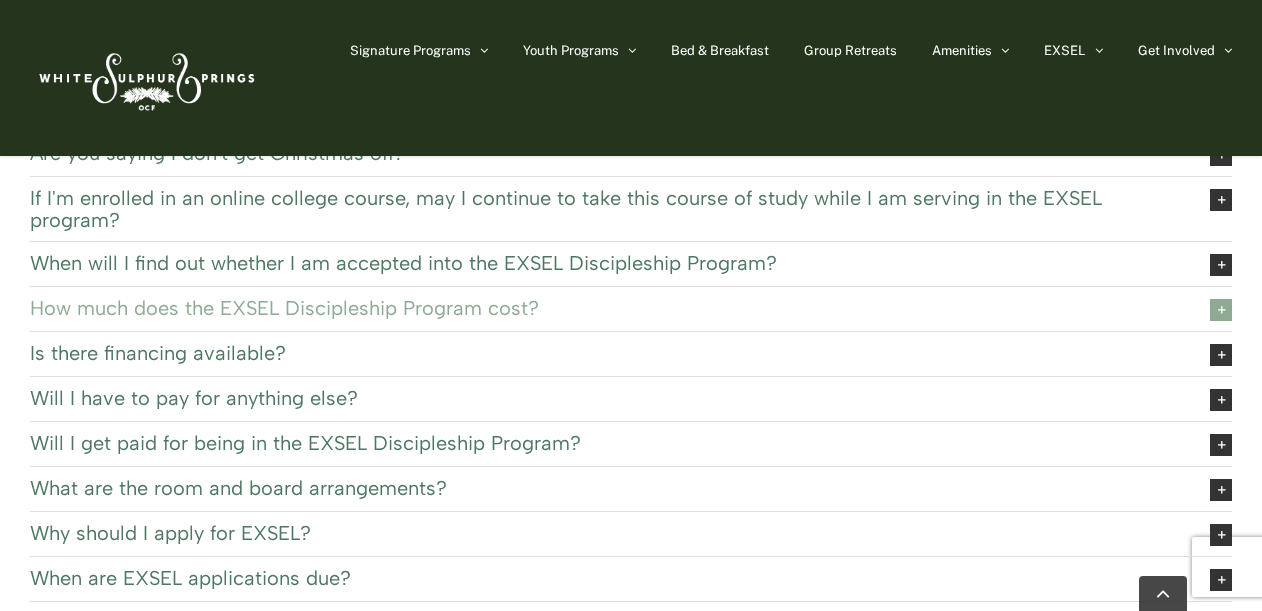 click at bounding box center [1221, 310] 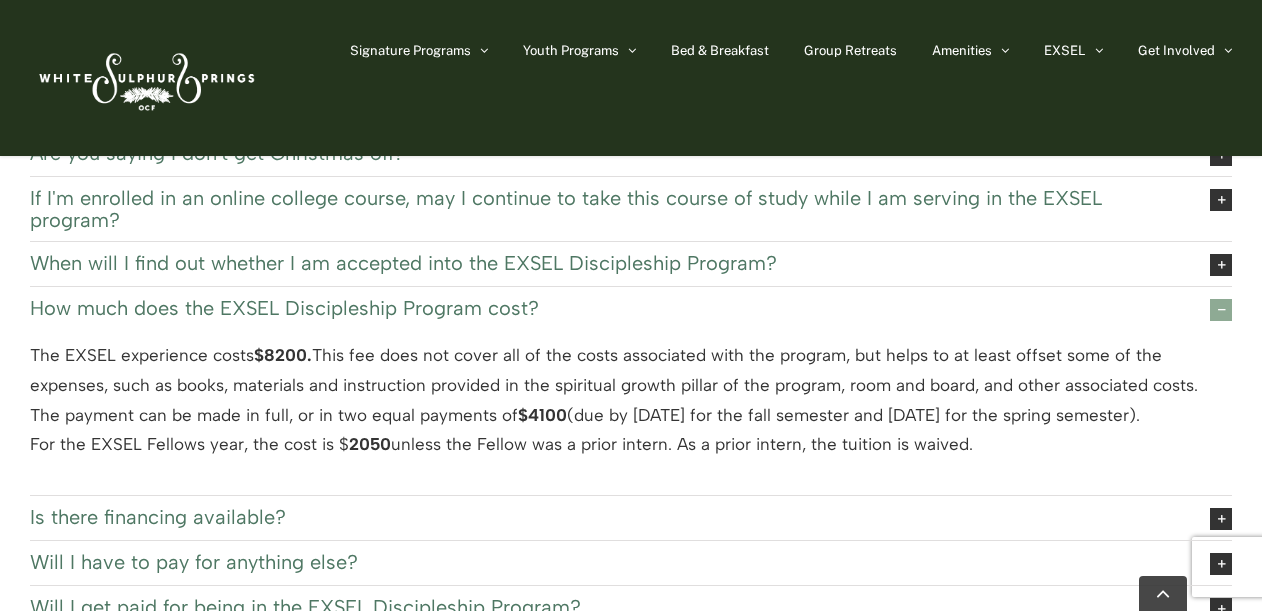 click on "How much does the EXSEL Discipleship Program cost?" at bounding box center (631, 309) 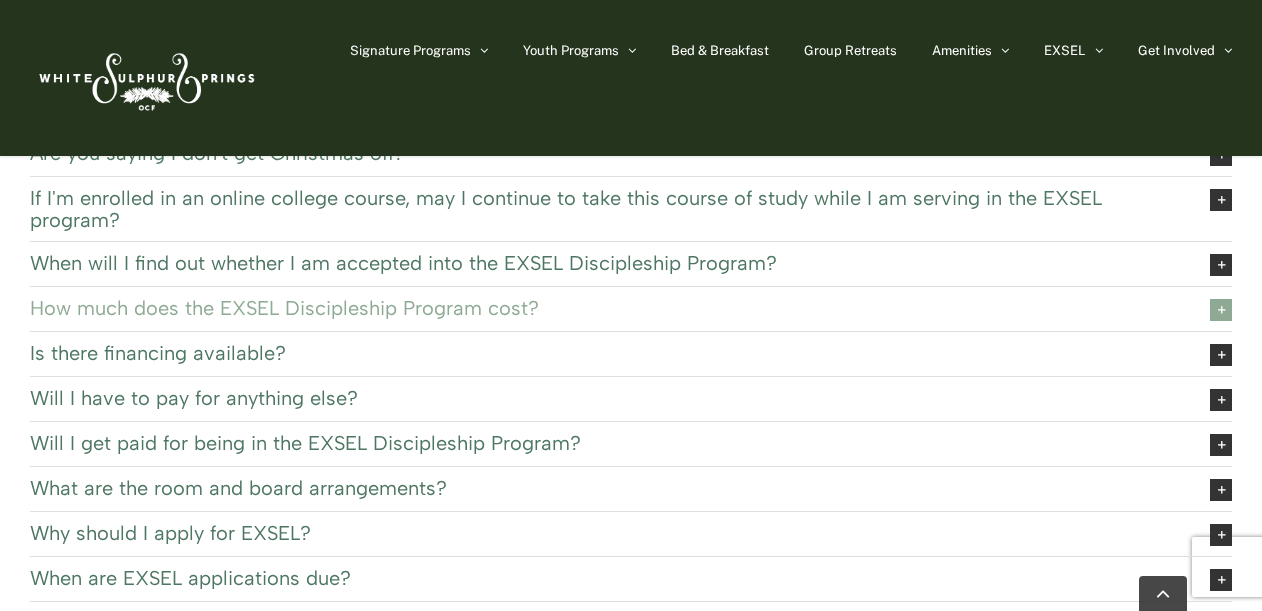 click on "How much does the EXSEL Discipleship Program cost?" at bounding box center [631, 309] 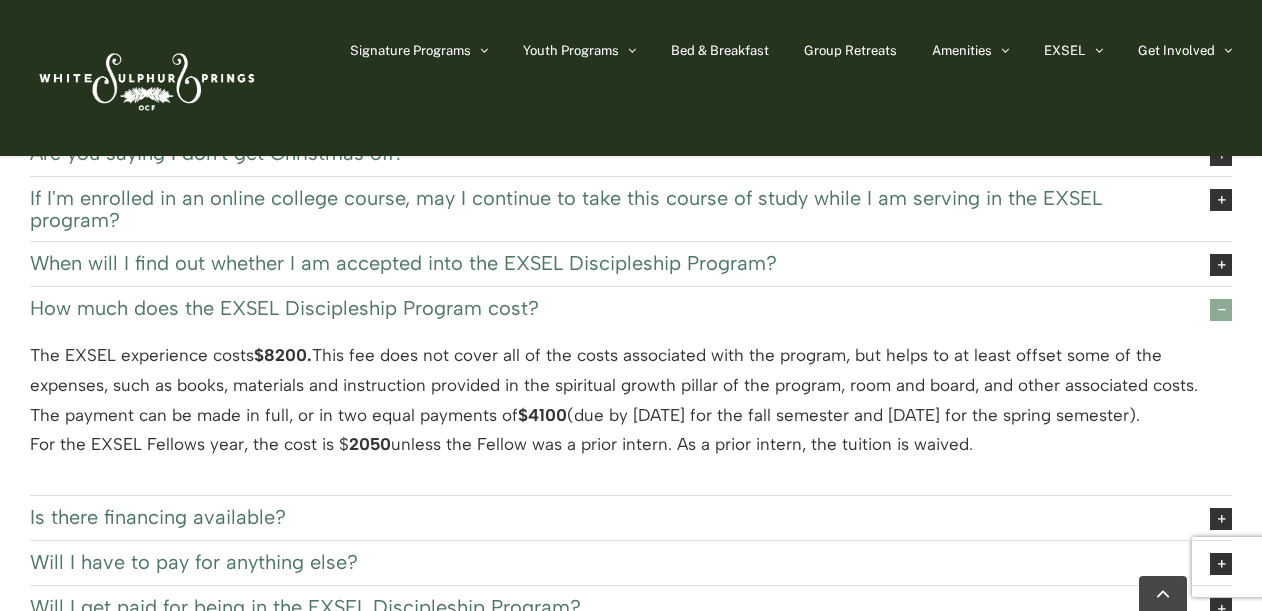 click on "How much does the EXSEL Discipleship Program cost?" at bounding box center [604, 308] 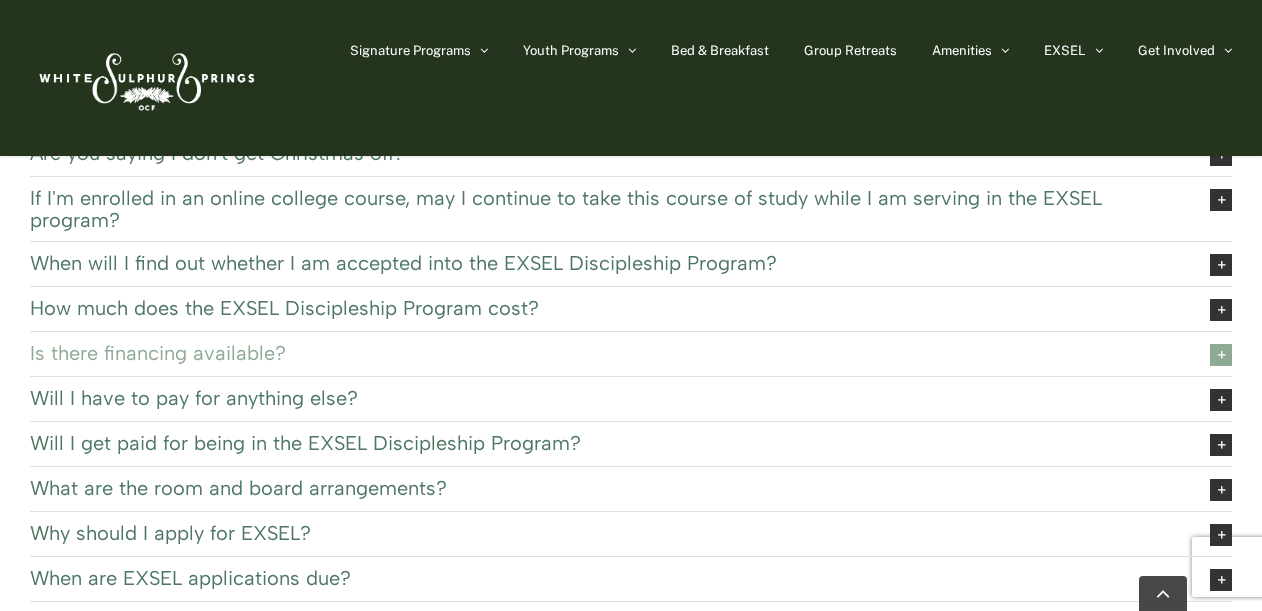 click on "Is there financing available?" at bounding box center [604, 353] 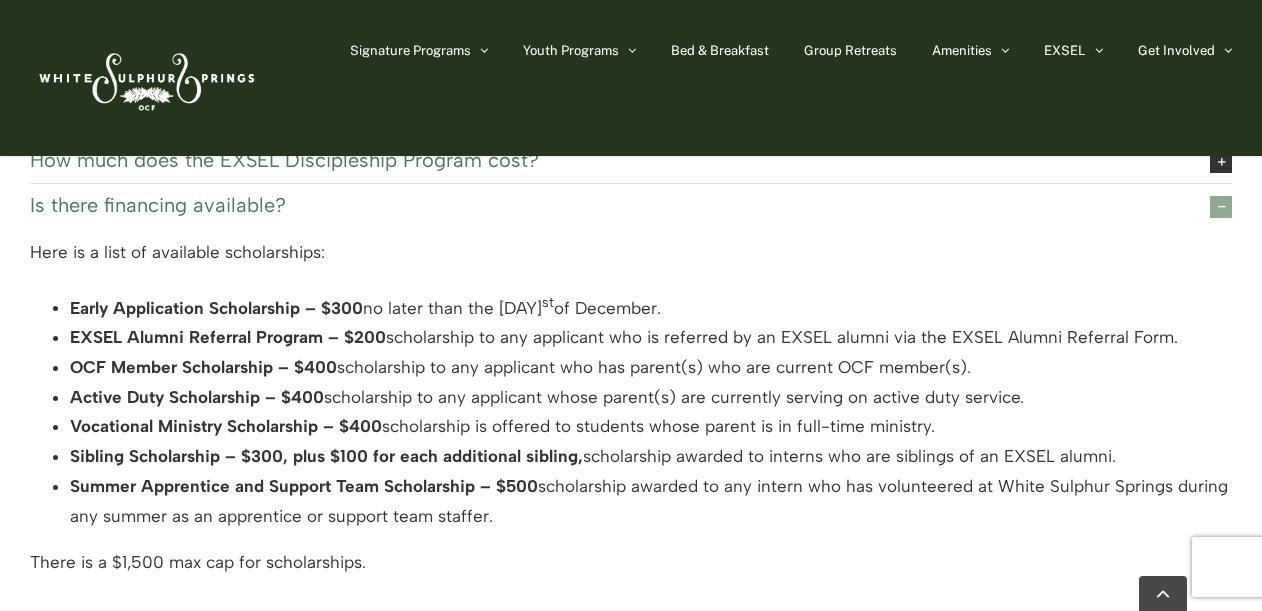 scroll, scrollTop: 502, scrollLeft: 0, axis: vertical 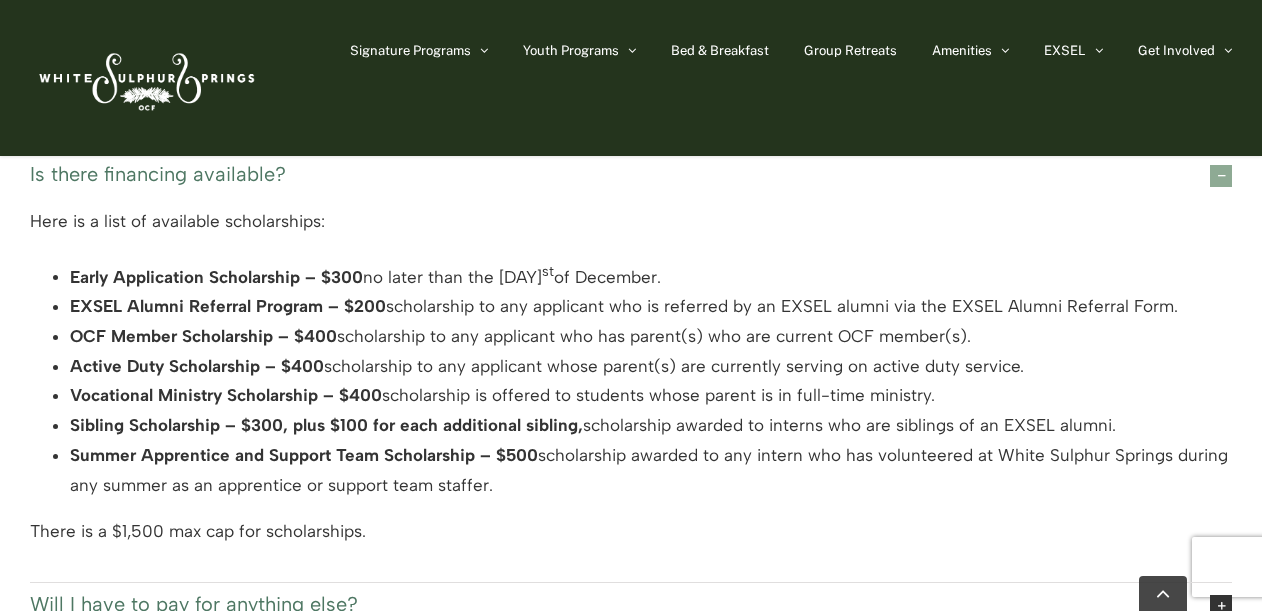 click on "Is there financing available?" at bounding box center (604, 174) 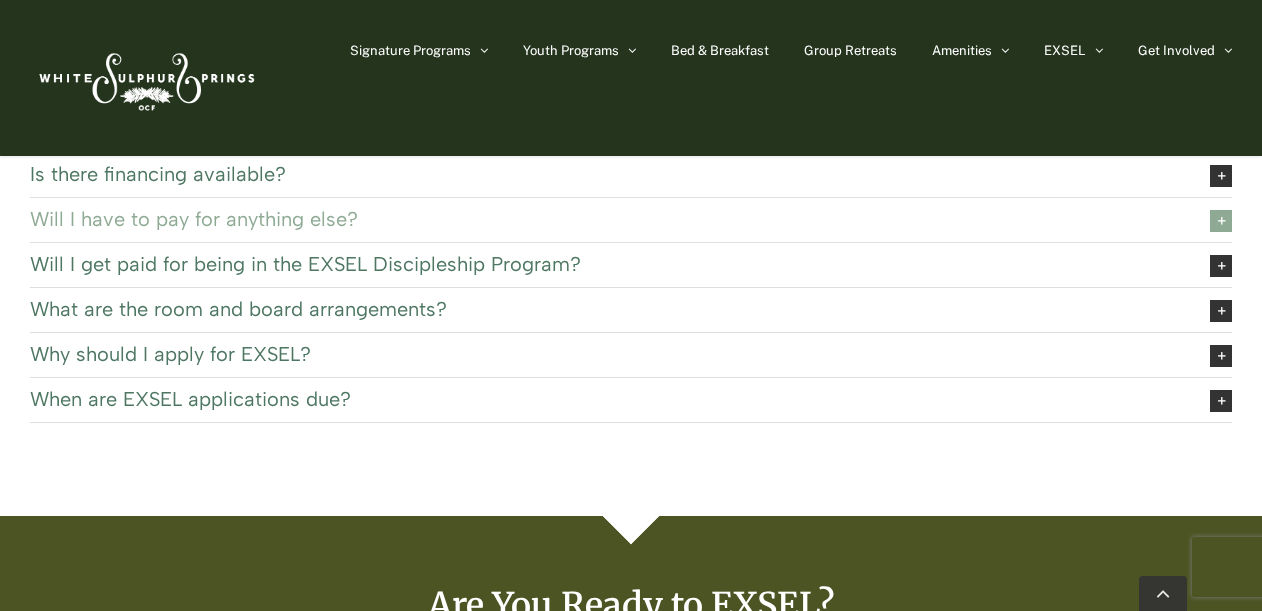 click on "Will I have to pay for anything else?" at bounding box center (604, 219) 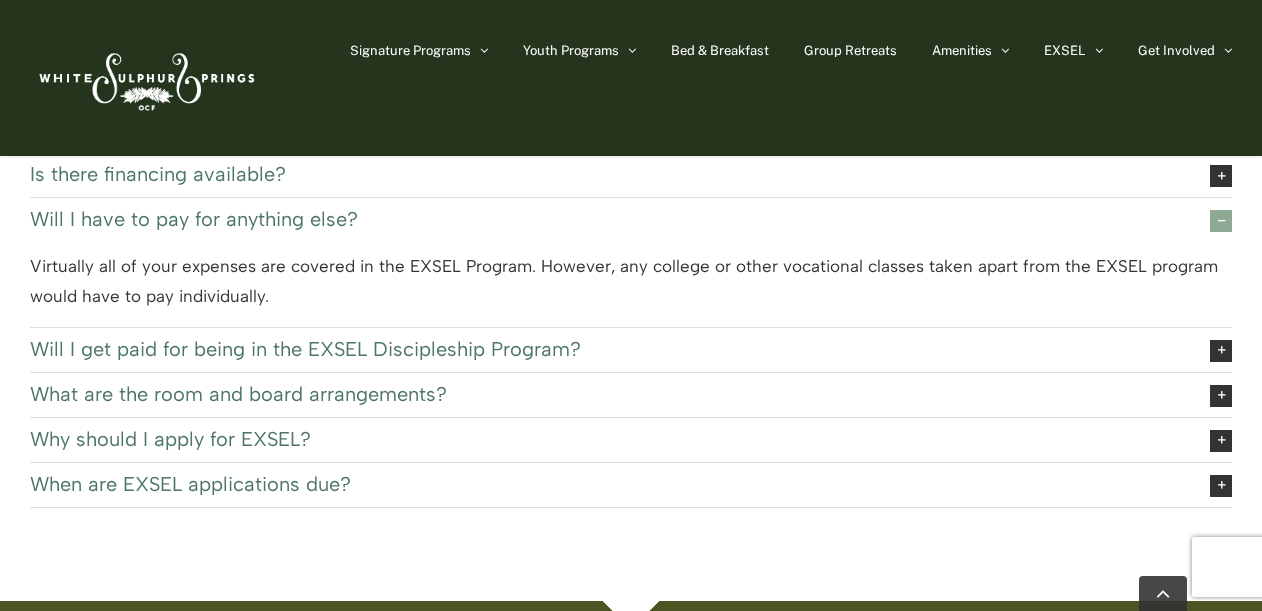 click on "Will I have to pay for anything else?" at bounding box center (604, 219) 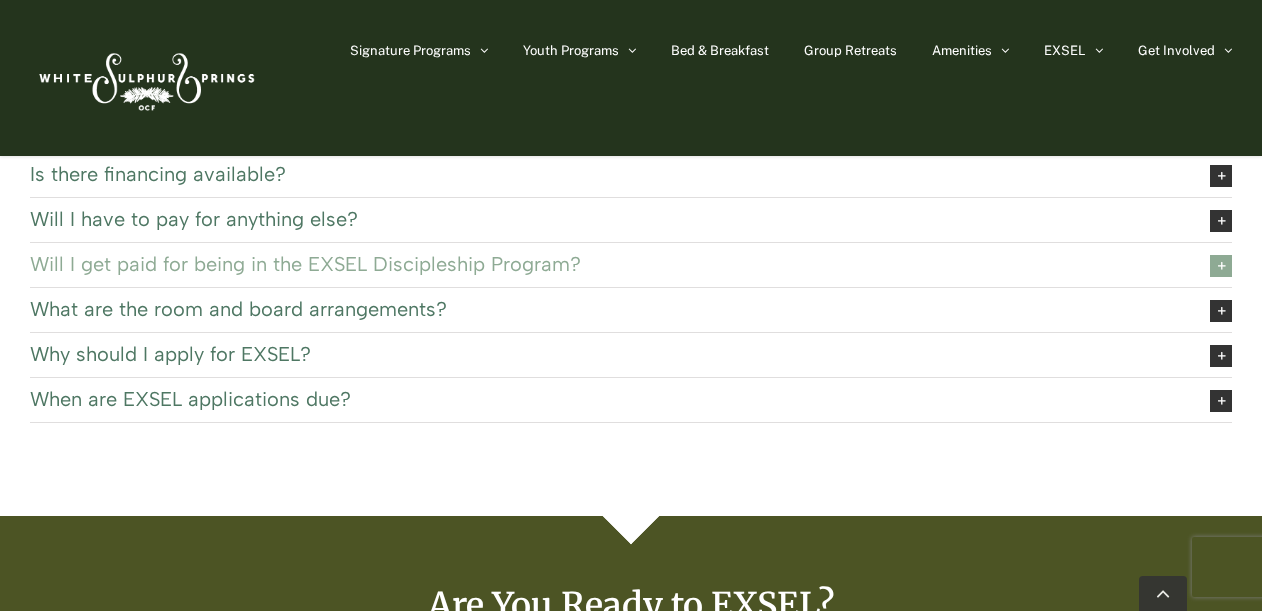 click on "Will I get paid for being in the EXSEL Discipleship Program?" at bounding box center (604, 264) 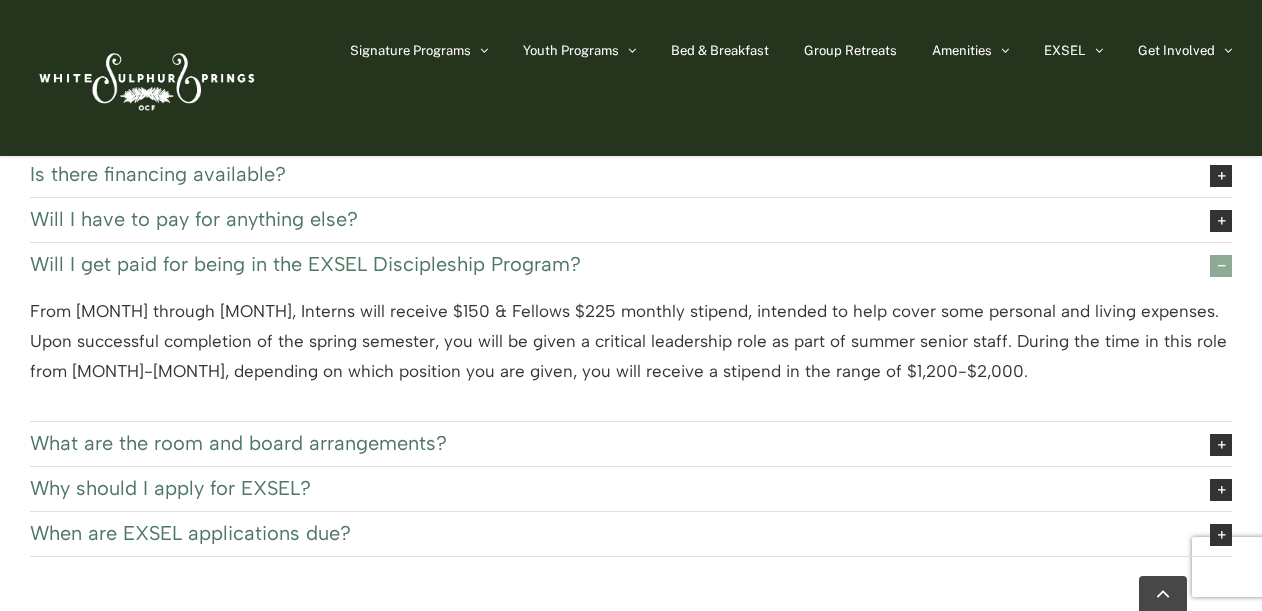 click on "Will I get paid for being in the EXSEL Discipleship Program?" at bounding box center [604, 264] 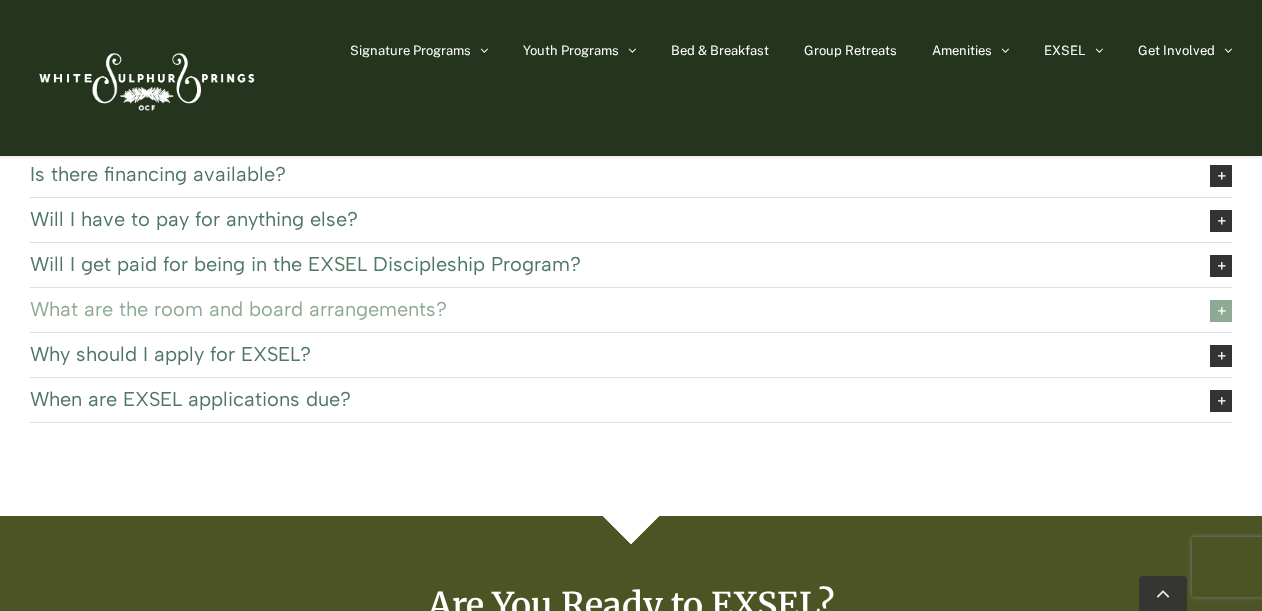 click on "What are the room and board arrangements?" at bounding box center [604, 309] 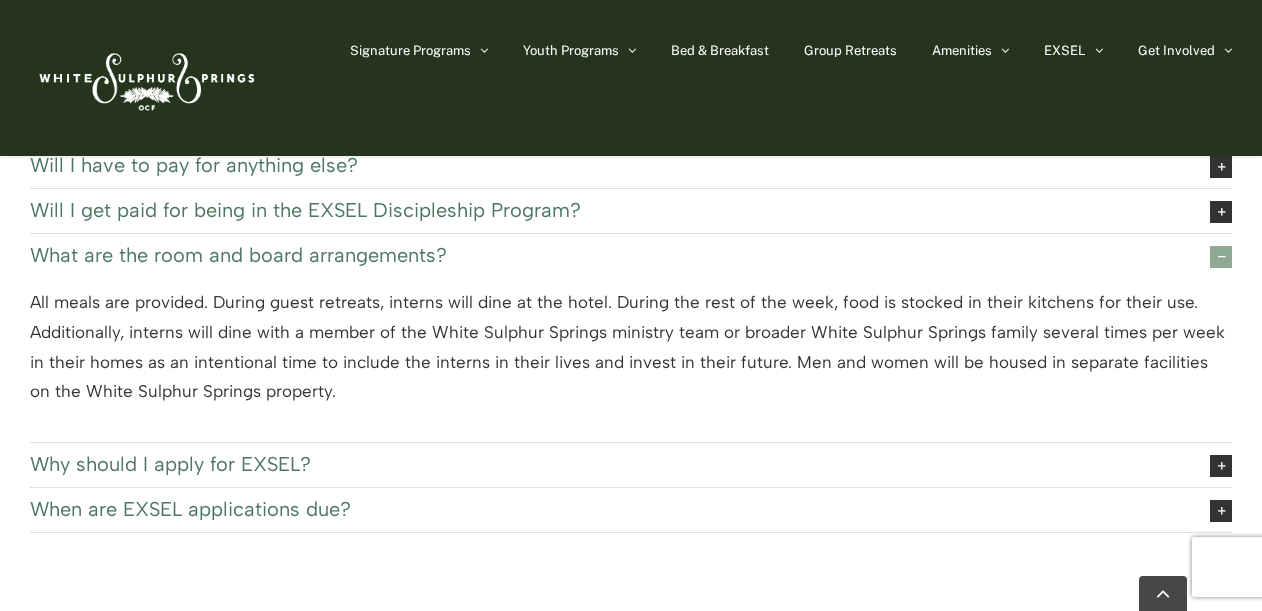 scroll, scrollTop: 557, scrollLeft: 0, axis: vertical 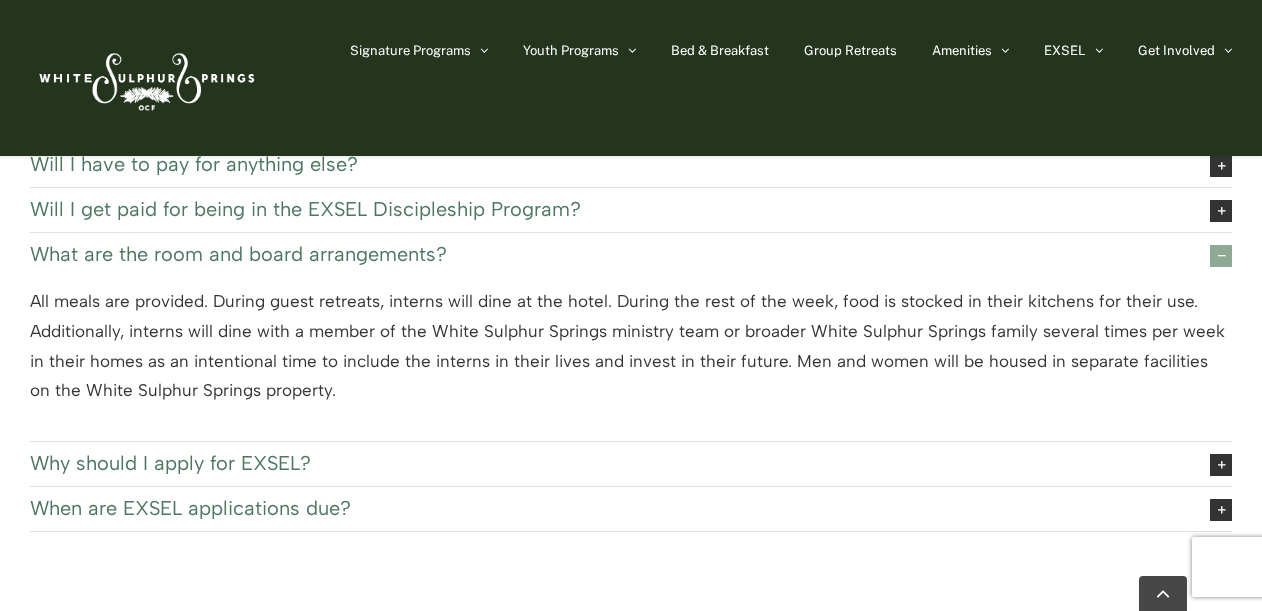 click on "What are the room and board arrangements?" at bounding box center (604, 254) 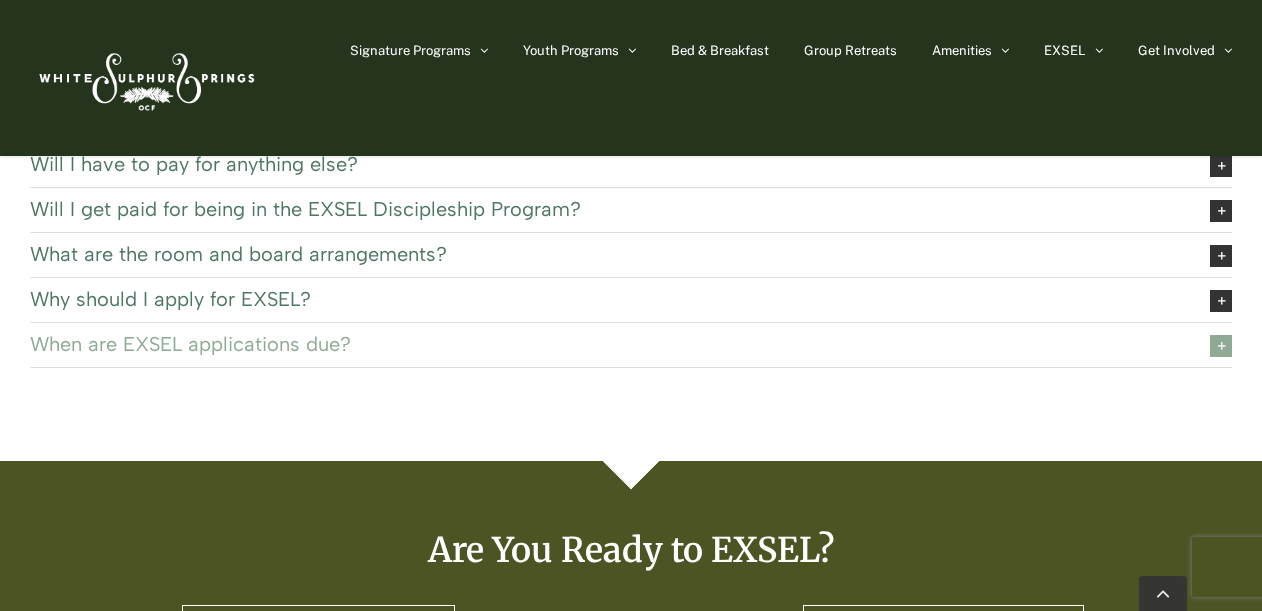 click on "When are EXSEL applications due?" at bounding box center [604, 344] 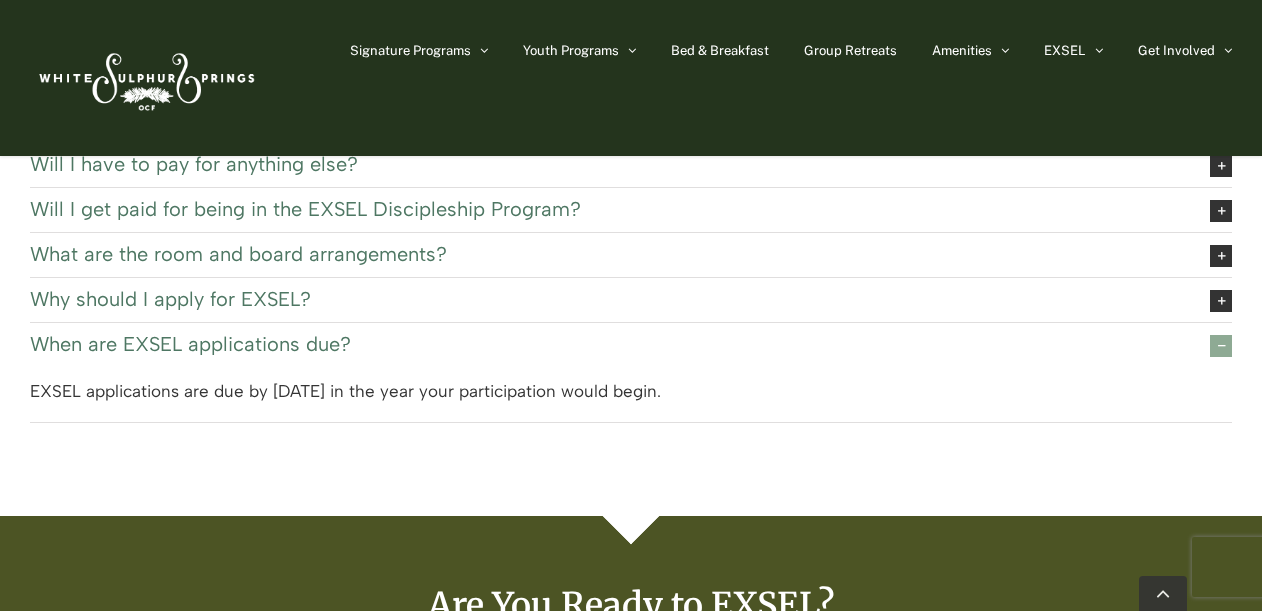 click on "When are EXSEL applications due?" at bounding box center [604, 344] 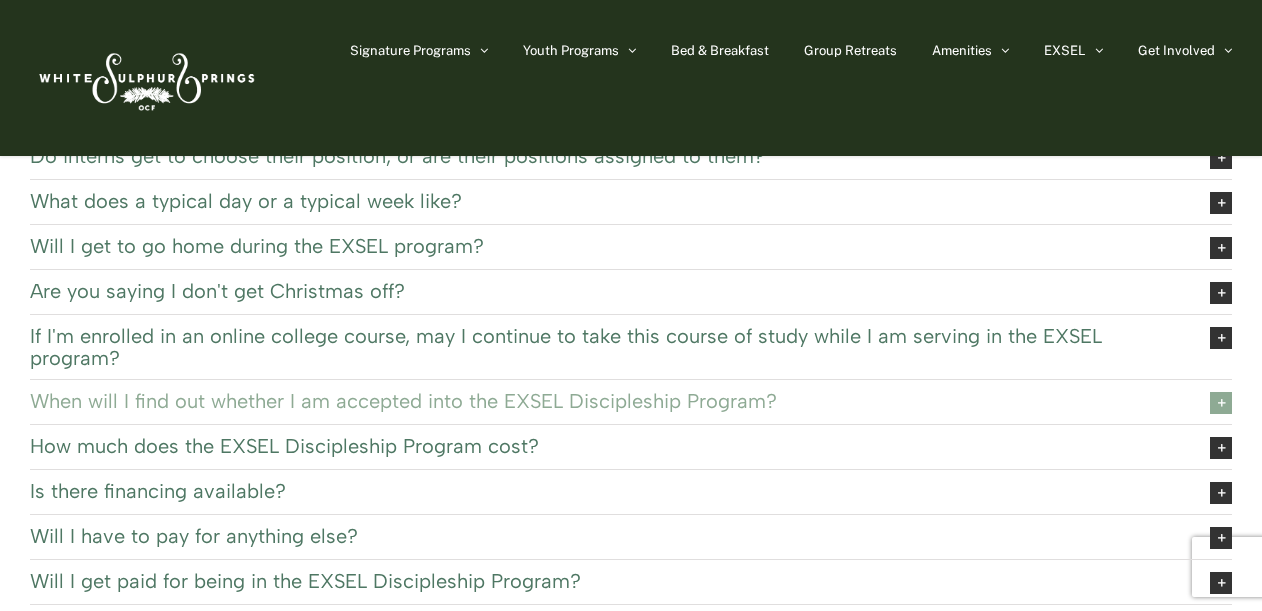 scroll, scrollTop: 184, scrollLeft: 0, axis: vertical 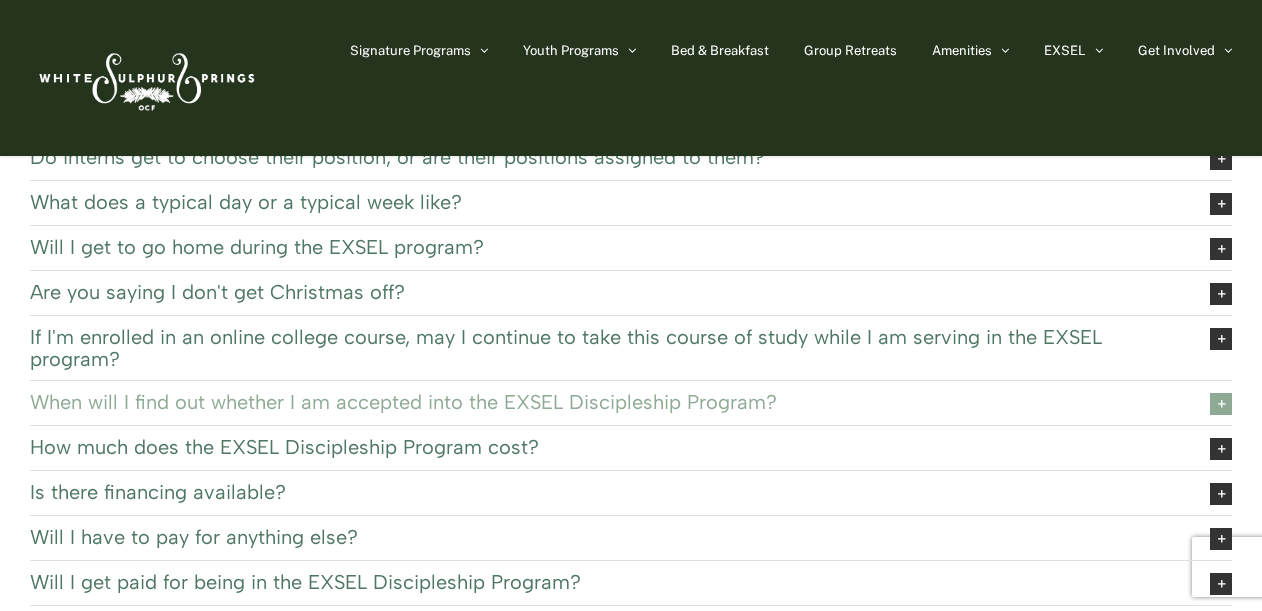 click on "When will I find out whether I am accepted into the EXSEL Discipleship Program?" at bounding box center [604, 402] 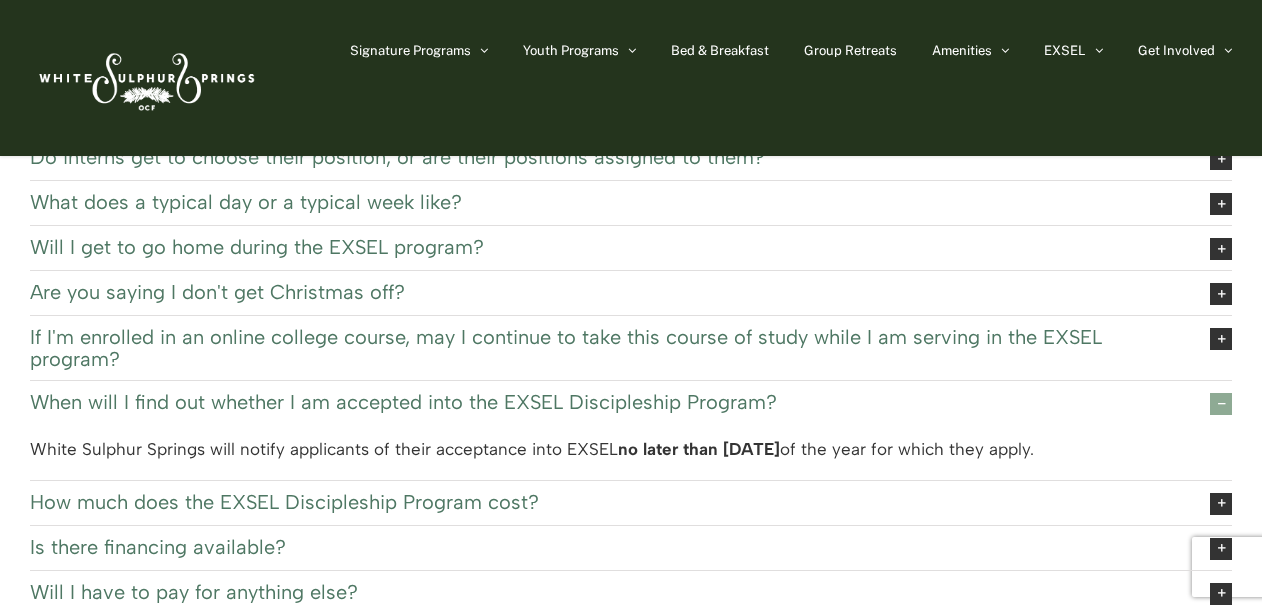 click on "When will I find out whether I am accepted into the EXSEL Discipleship Program?" at bounding box center (604, 402) 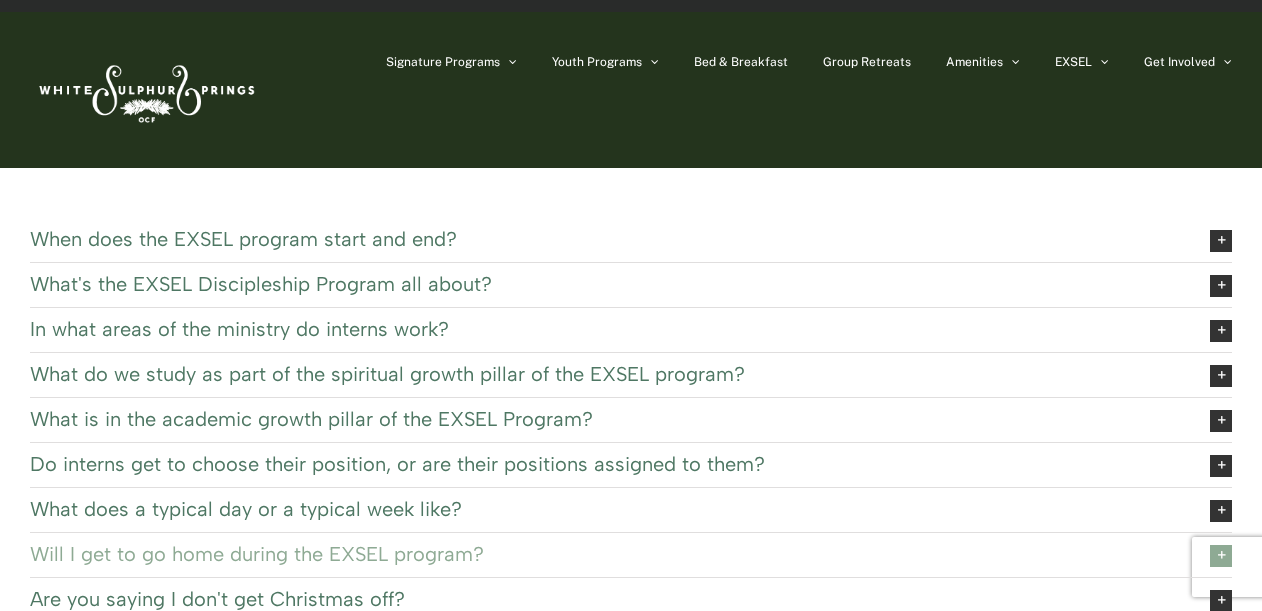 scroll, scrollTop: 29, scrollLeft: 0, axis: vertical 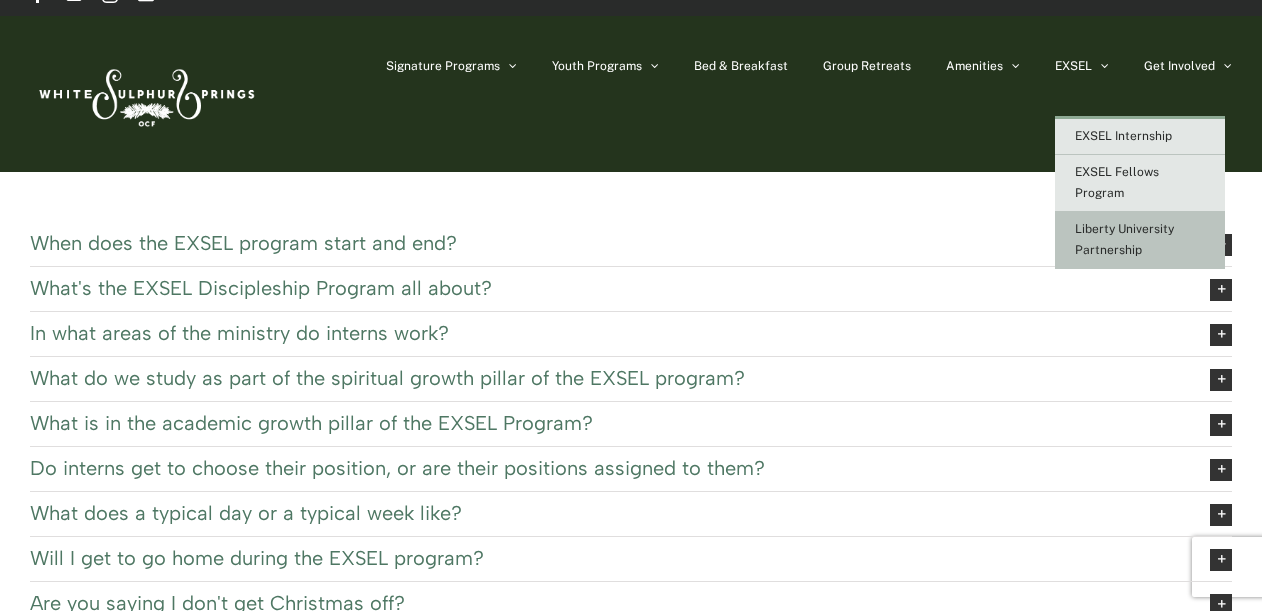 click on "Liberty University Partnership" at bounding box center (1140, 240) 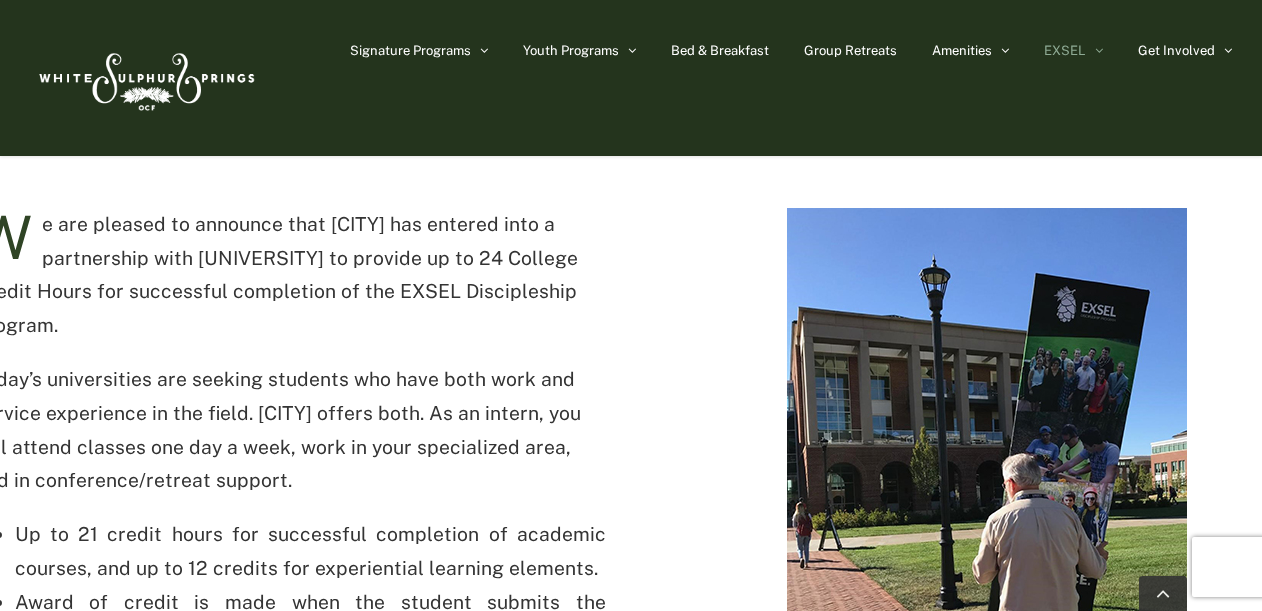 scroll, scrollTop: 530, scrollLeft: 0, axis: vertical 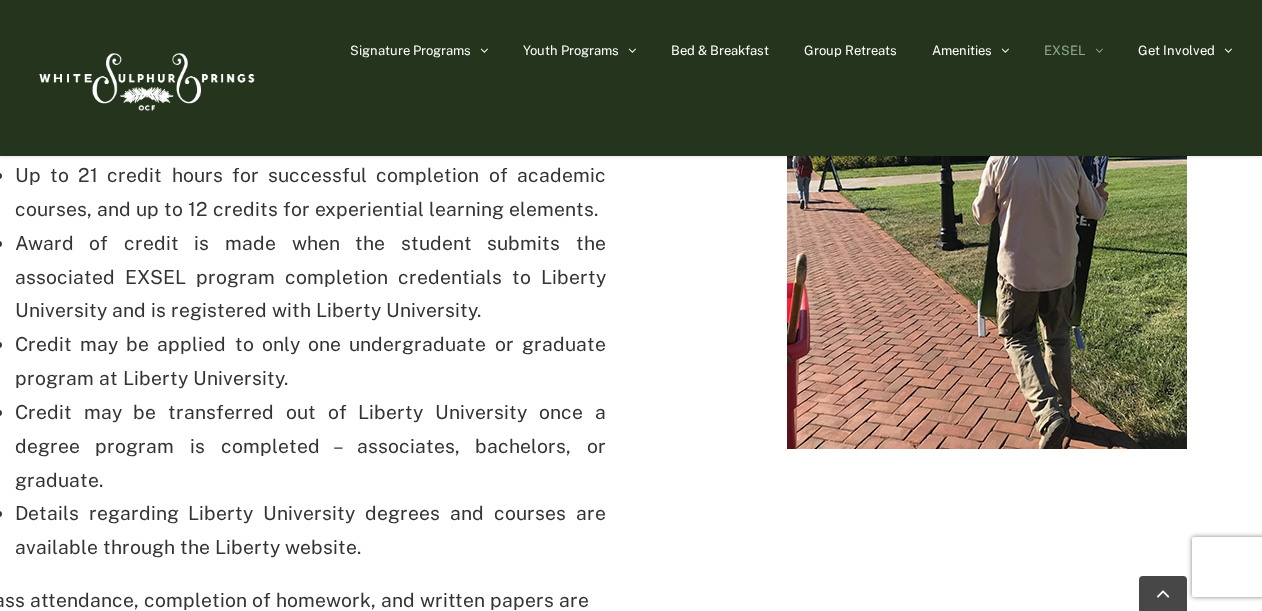 click on "W e are pleased to announce that [CITY] has entered into a partnership with Liberty University to provide up to 24 College Credit Hours for successful completion of the EXSEL Discipleship Program.
Today’s universities are seeking students who have both work and service experience in the field. [CITY] offers both. As an intern, you will attend classes one day a week, work in your specialized area, and in conference/retreat support.
Up to 21 credit hours for successful completion of academic courses, and up to 12 credits for experiential learning elements.
Award of credit is made when the student submits the associated EXSEL program completion credentials to Liberty University and is registered with Liberty University.
Credit may be applied to only one undergraduate or graduate program at Liberty University.
Credit may be transferred out of Liberty University once a degree program is completed – associates, bachelors, or graduate.
Academic Policies" at bounding box center (631, 390) 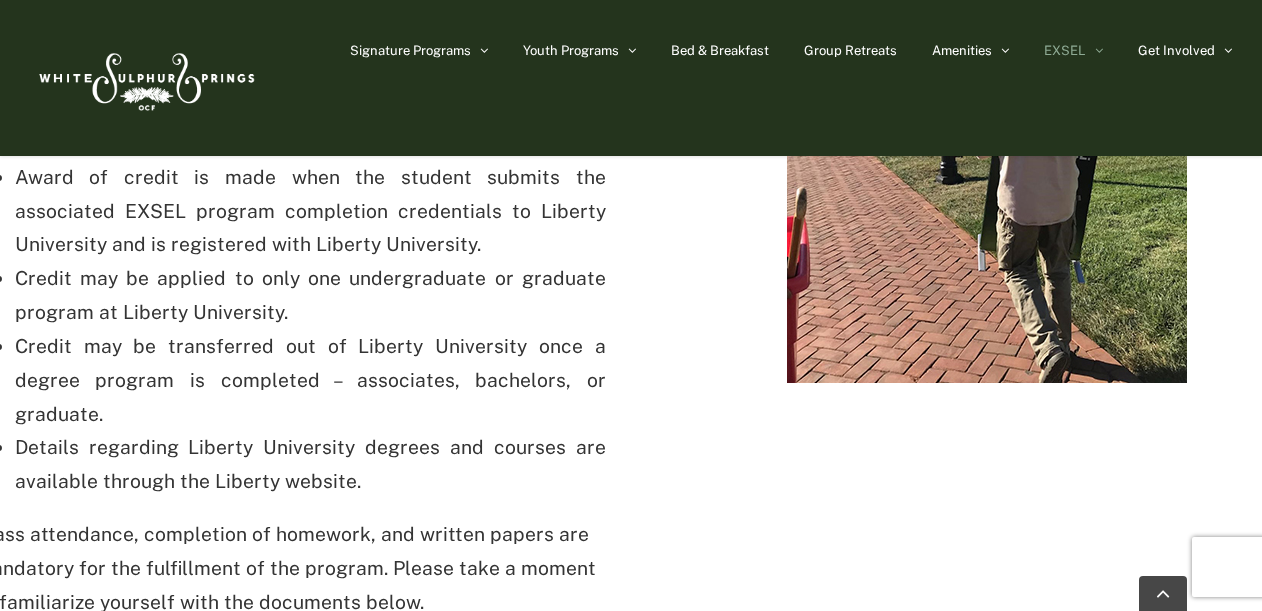 scroll, scrollTop: 955, scrollLeft: 0, axis: vertical 